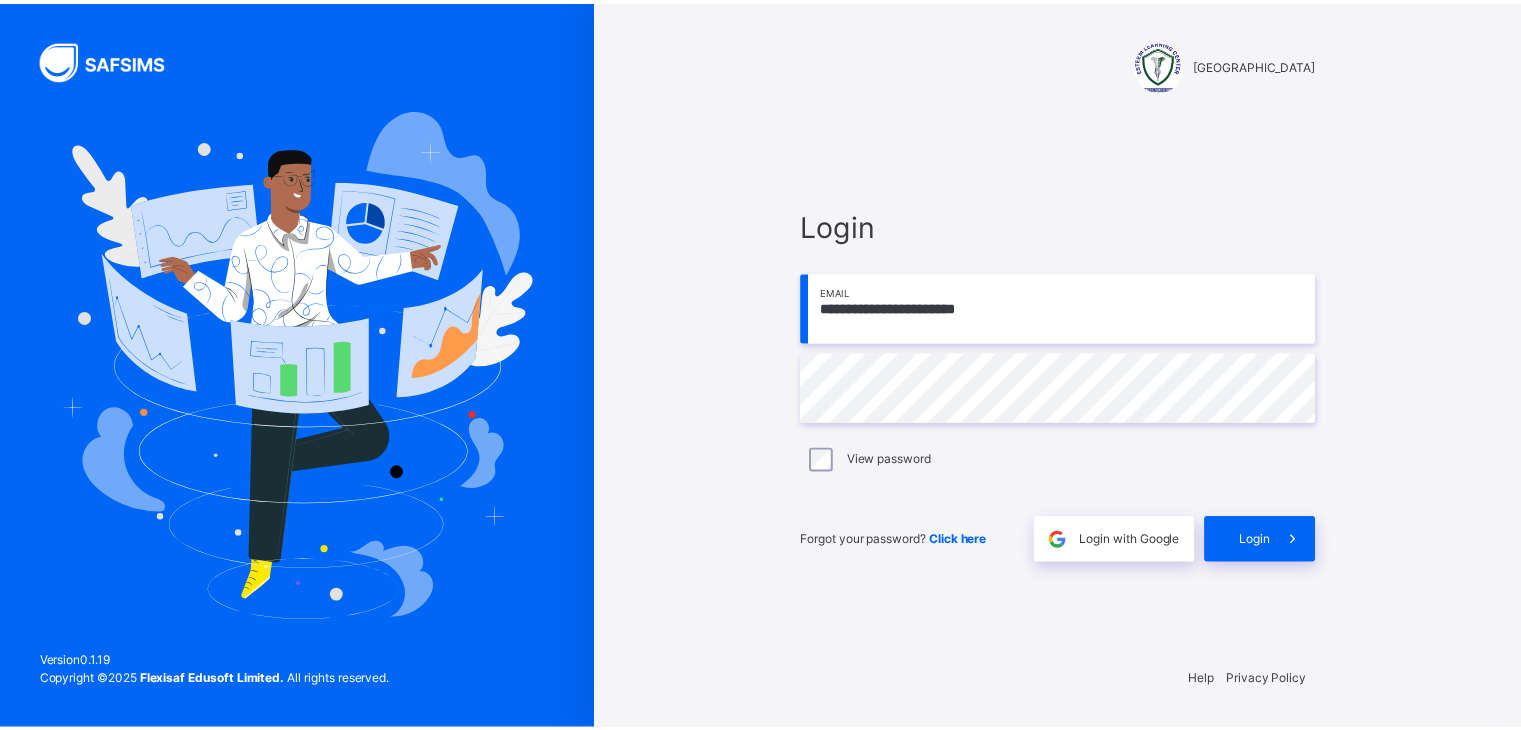 scroll, scrollTop: 0, scrollLeft: 0, axis: both 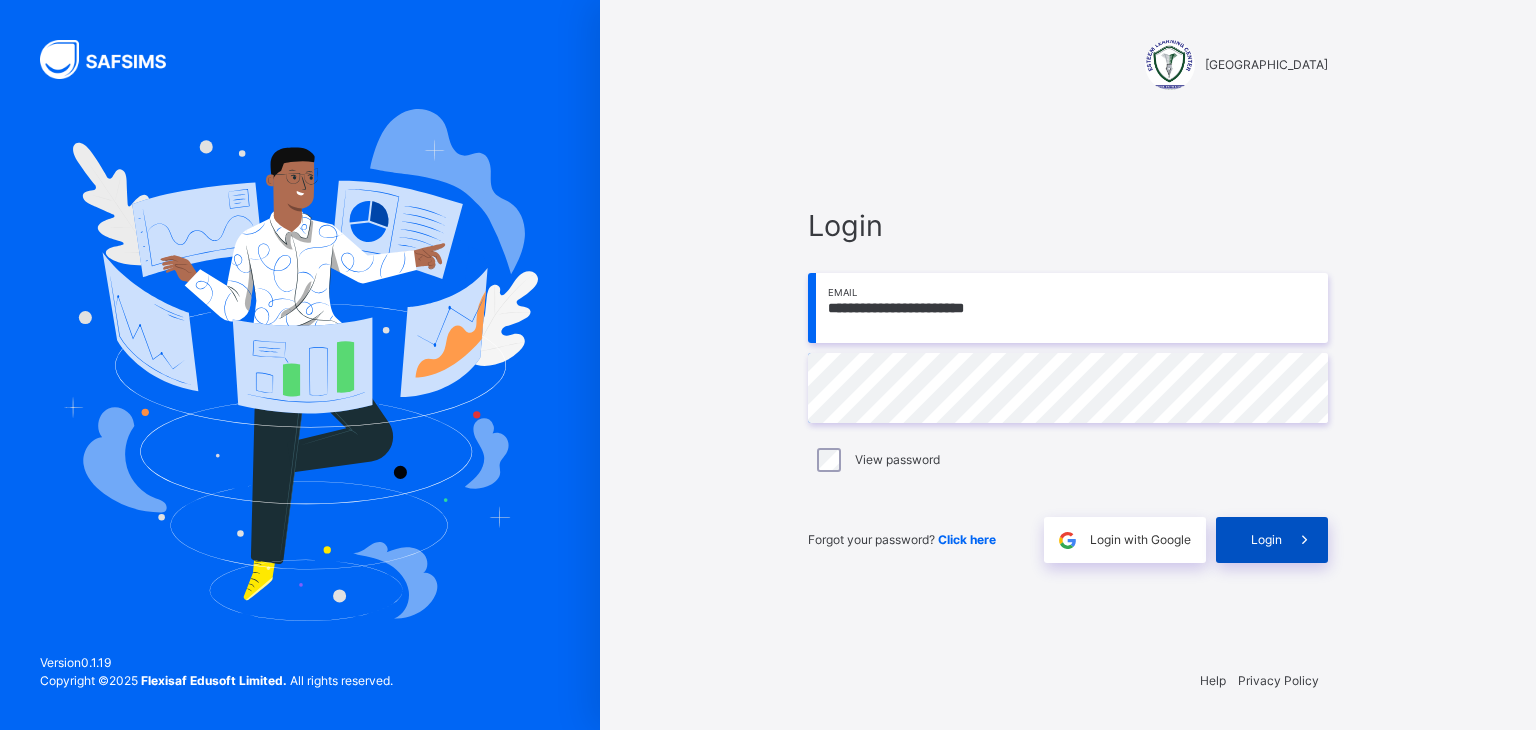 click on "Login" at bounding box center (1266, 540) 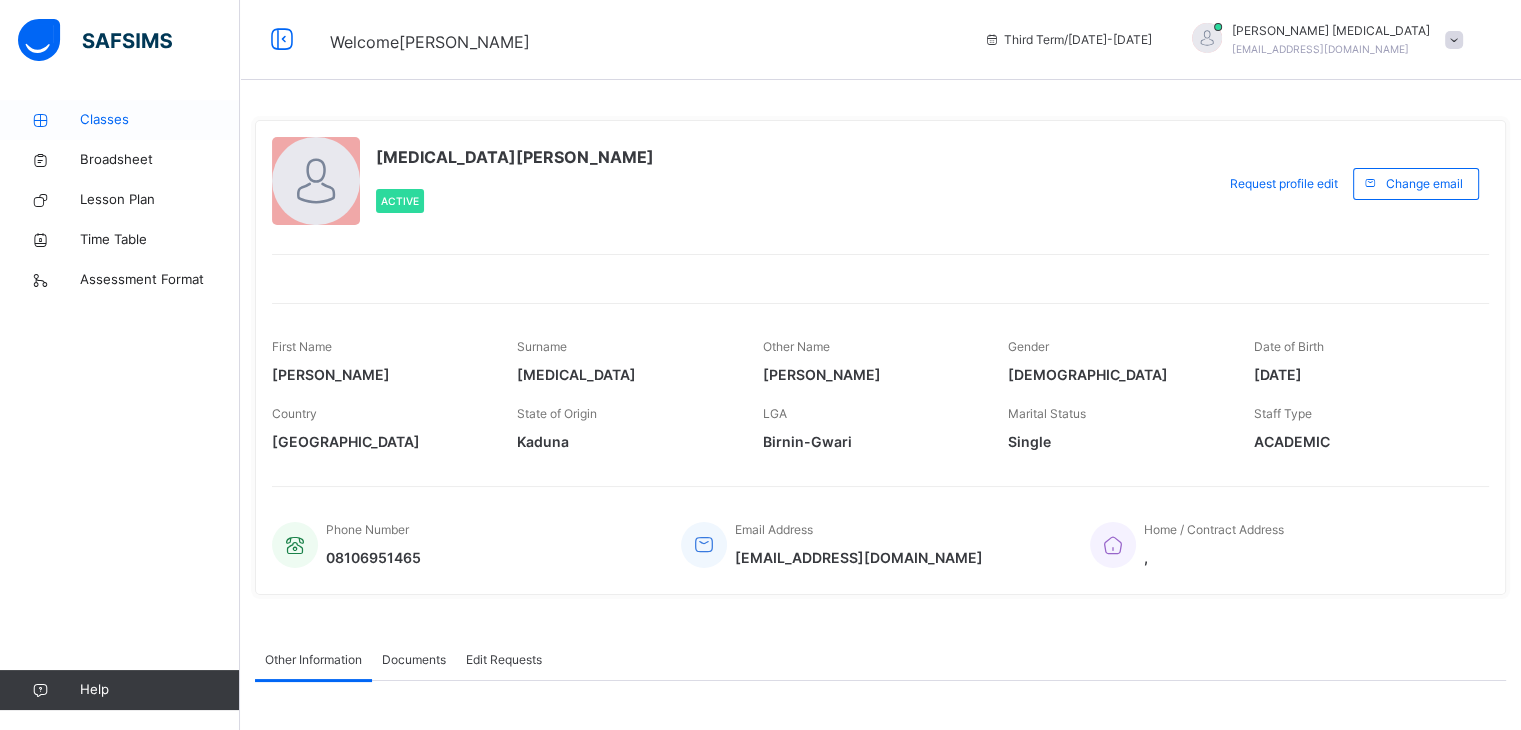 click on "Classes" at bounding box center (120, 120) 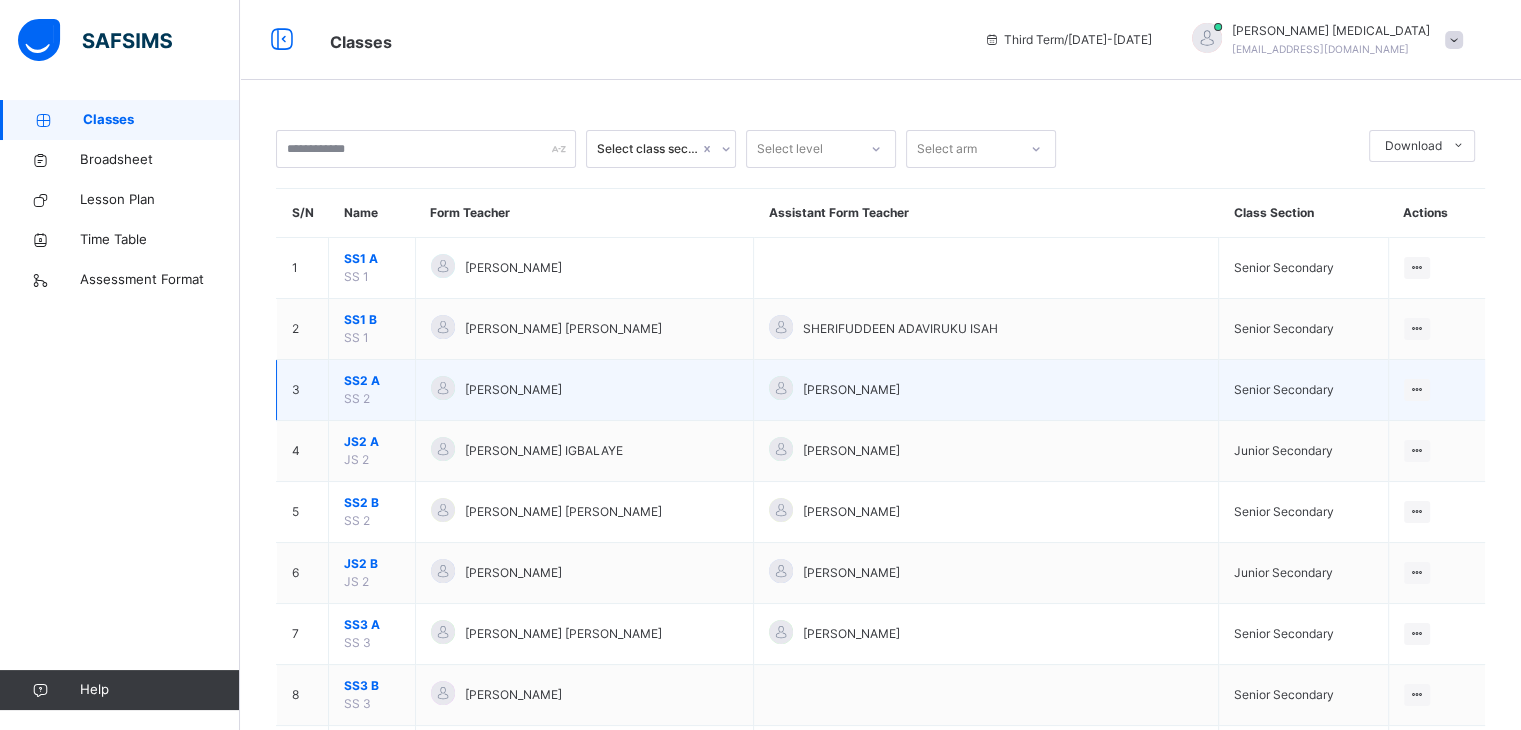 click on "SS2   A" at bounding box center (372, 381) 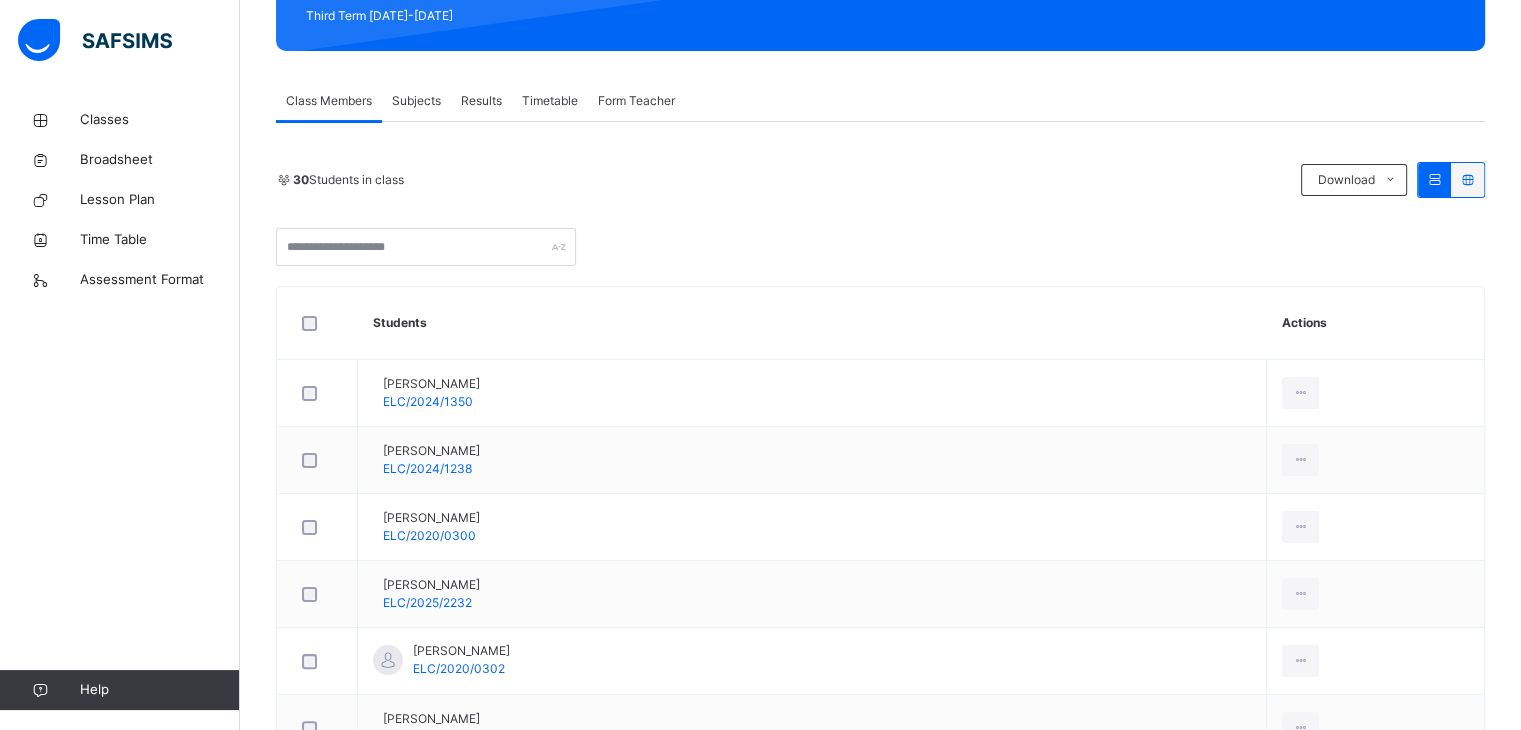 scroll, scrollTop: 310, scrollLeft: 0, axis: vertical 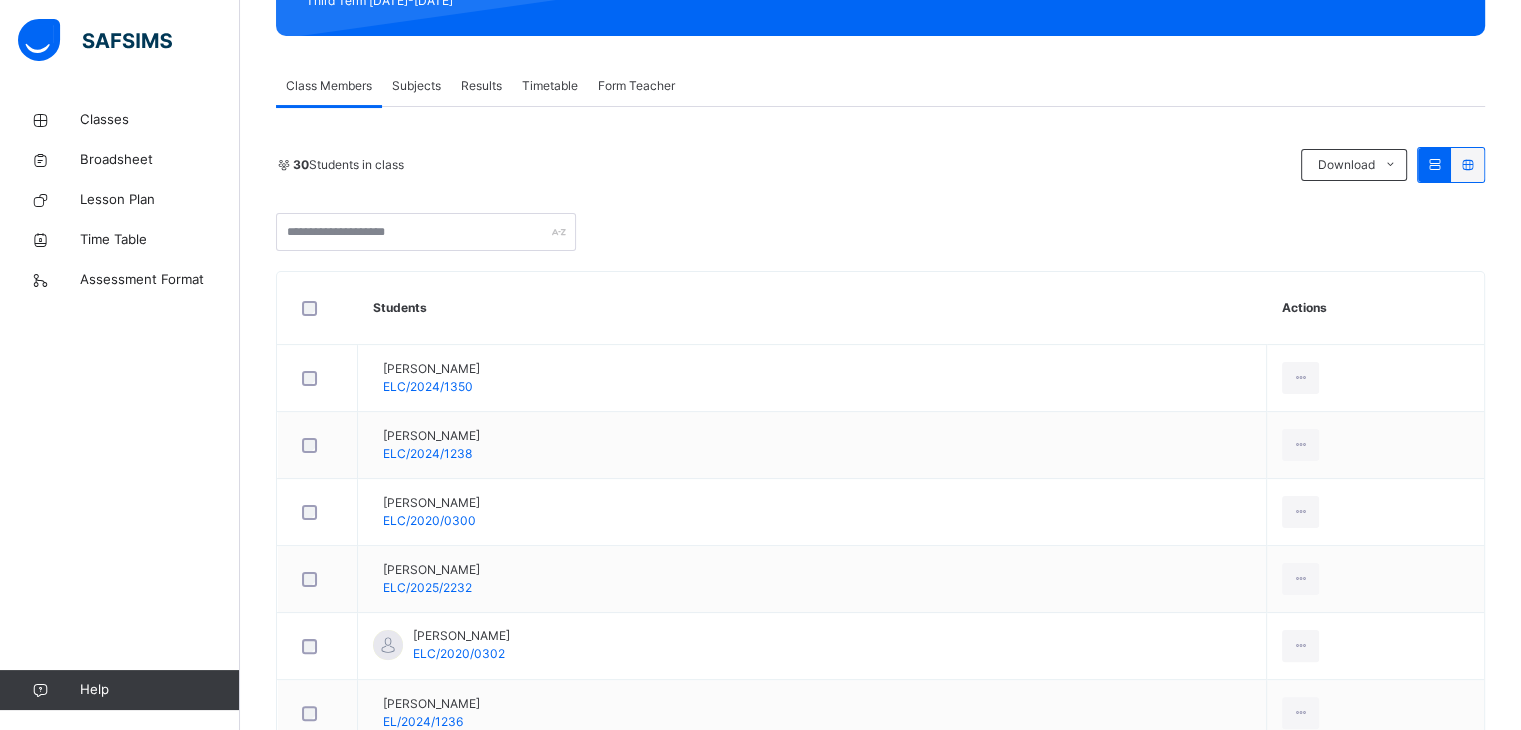 click on "Subjects" at bounding box center [416, 86] 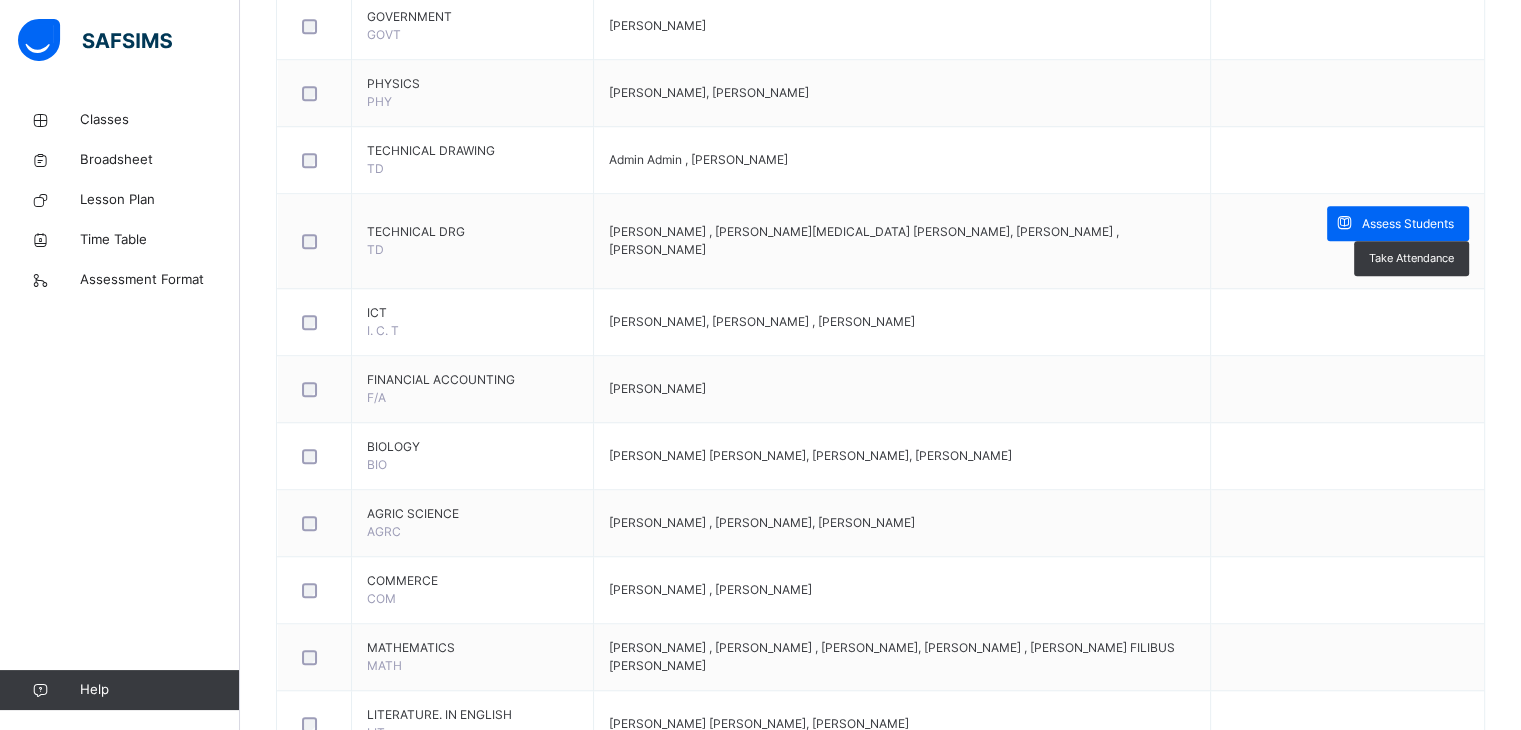 scroll, scrollTop: 1388, scrollLeft: 0, axis: vertical 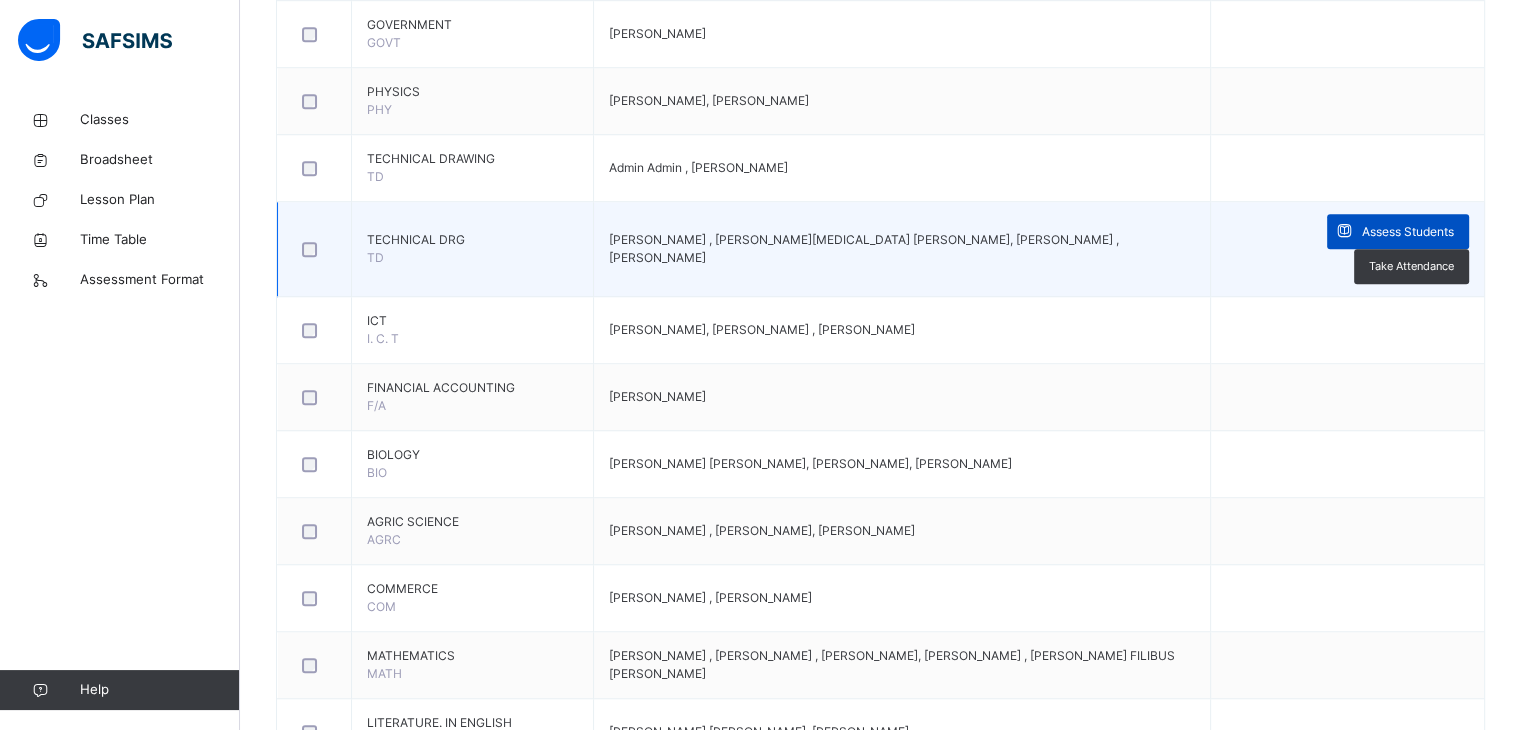 click on "Assess Students" at bounding box center [1408, 232] 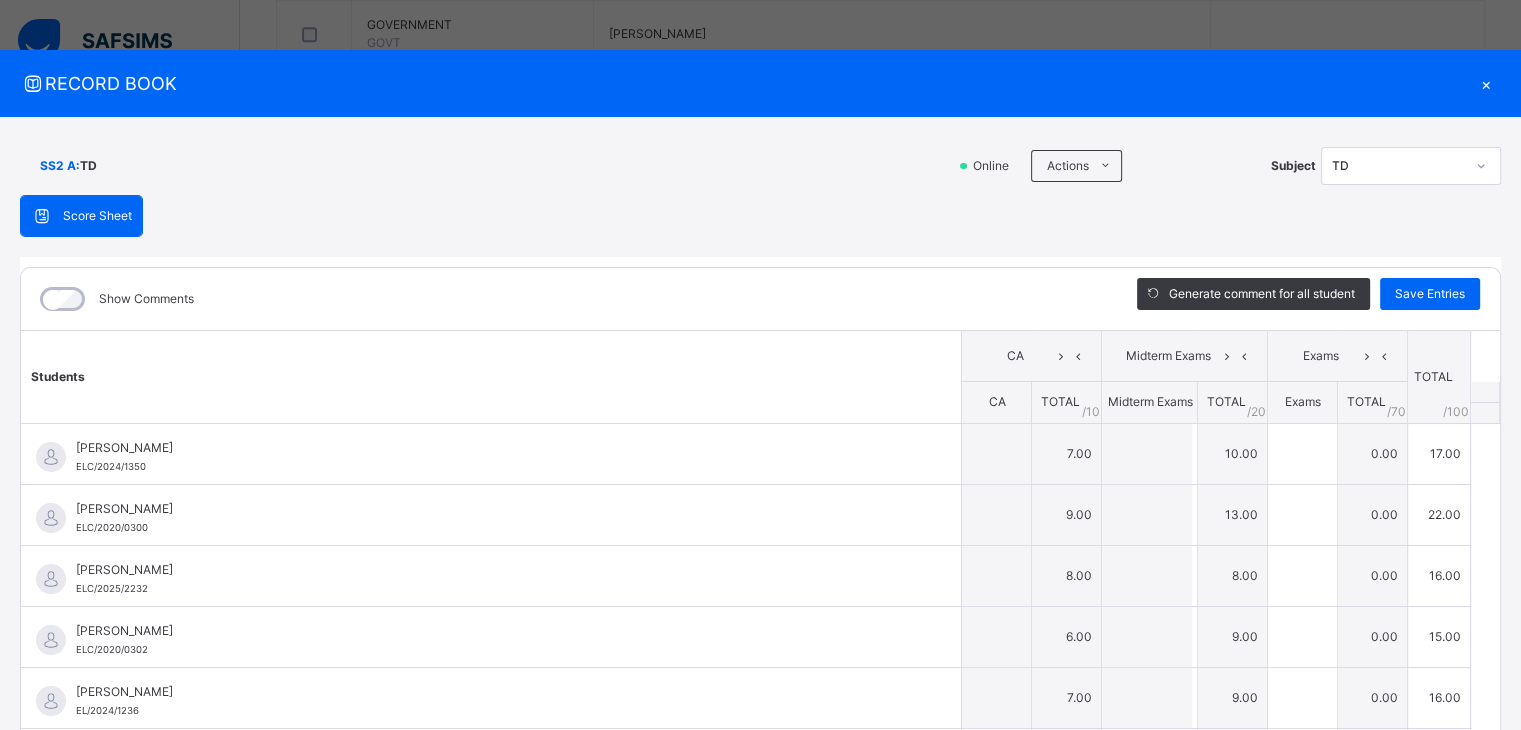 type on "*" 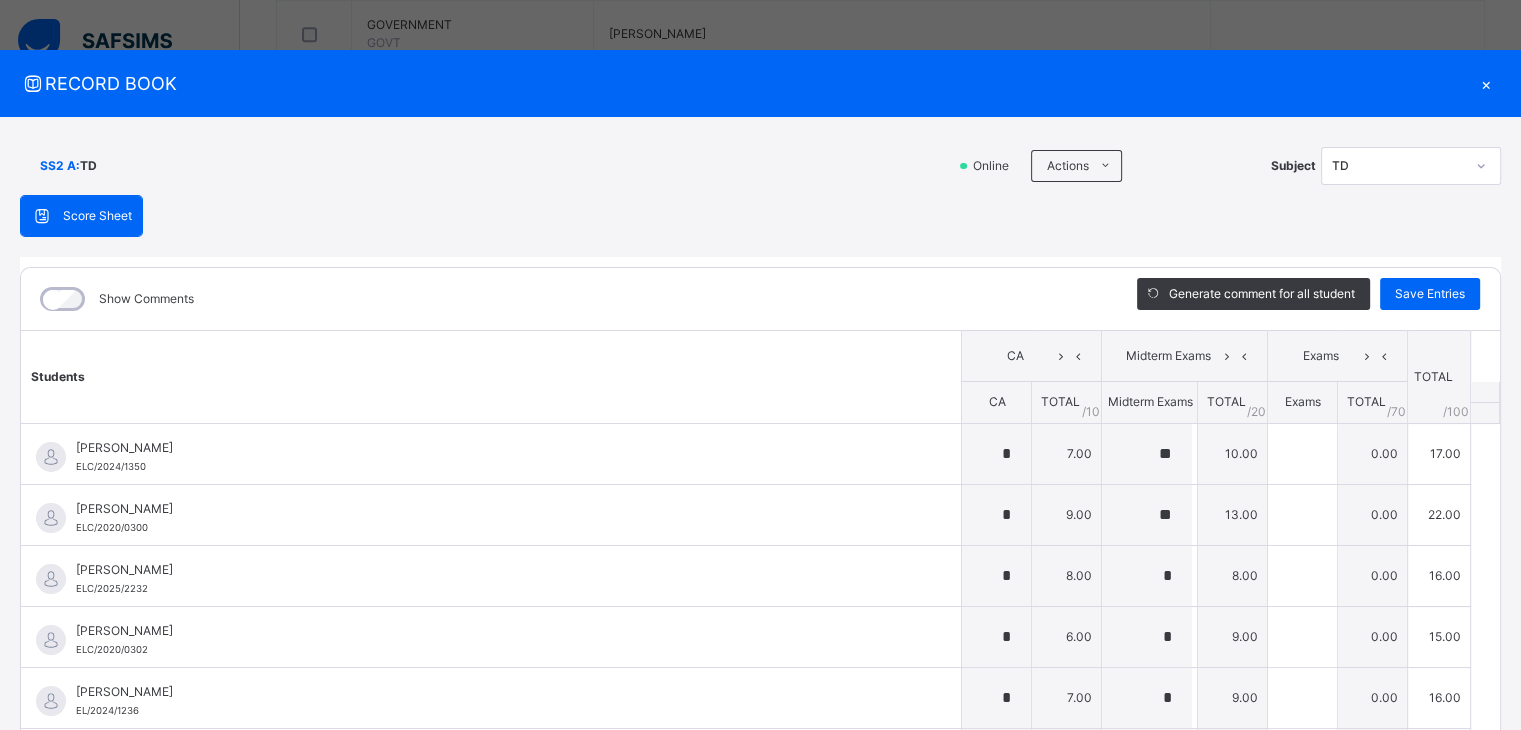 type on "**" 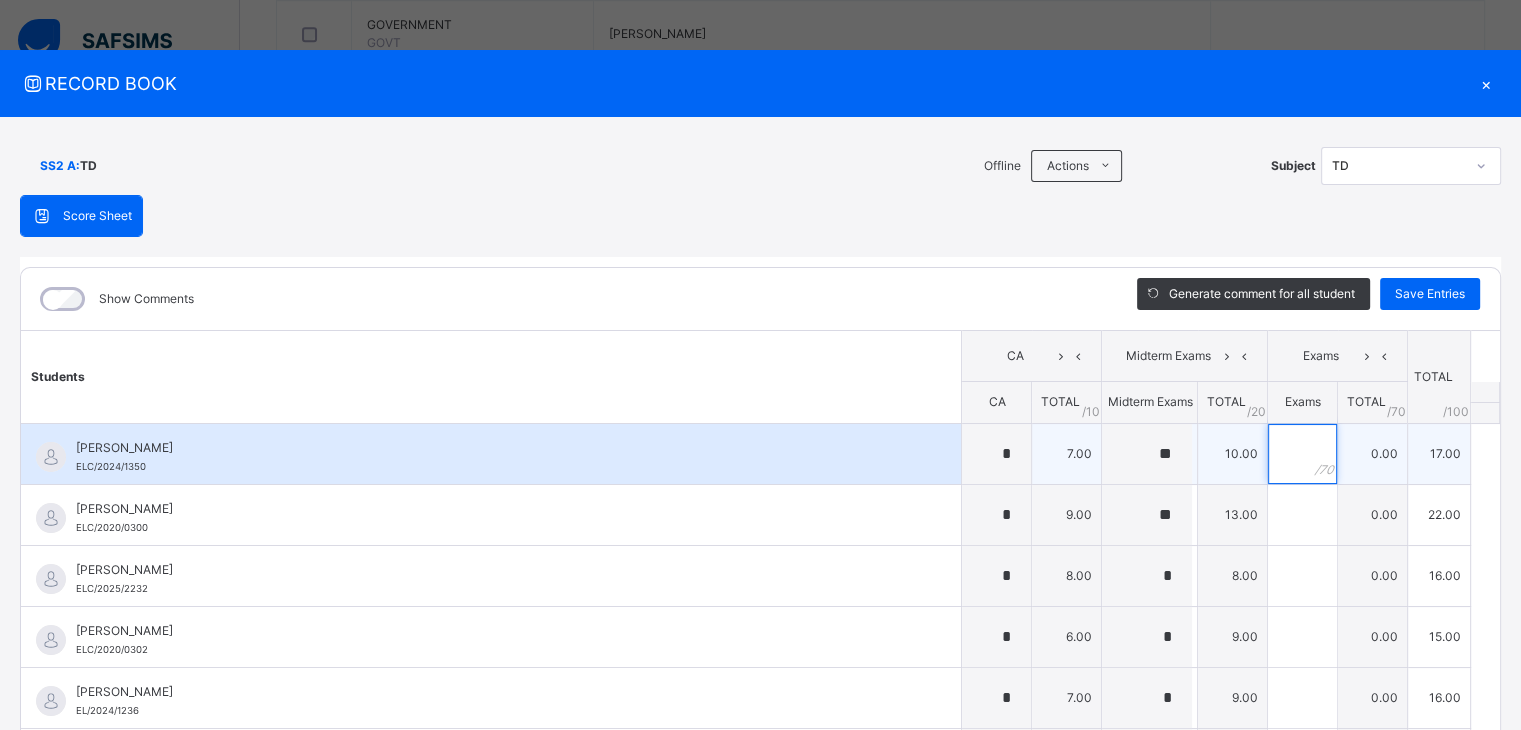 click at bounding box center [1302, 454] 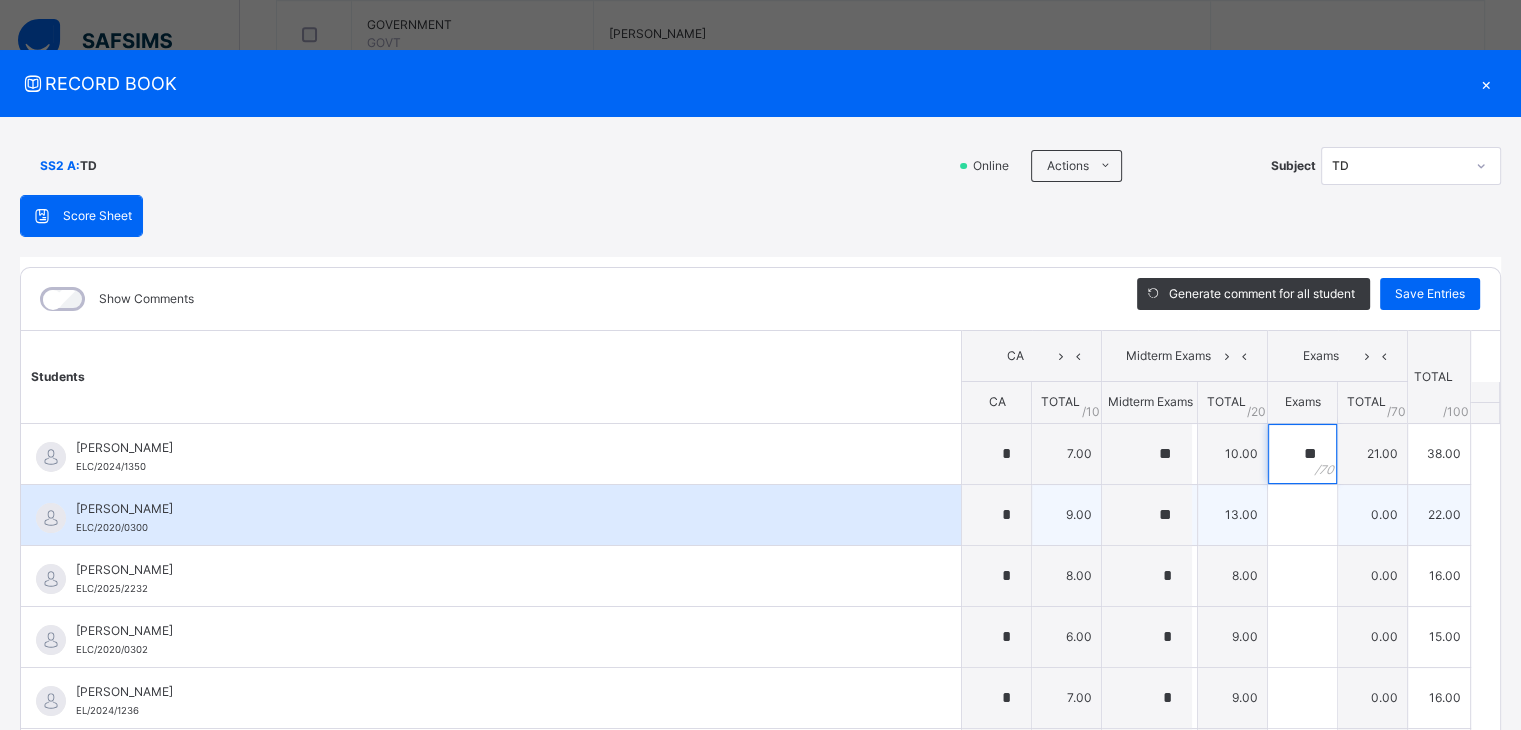 type on "**" 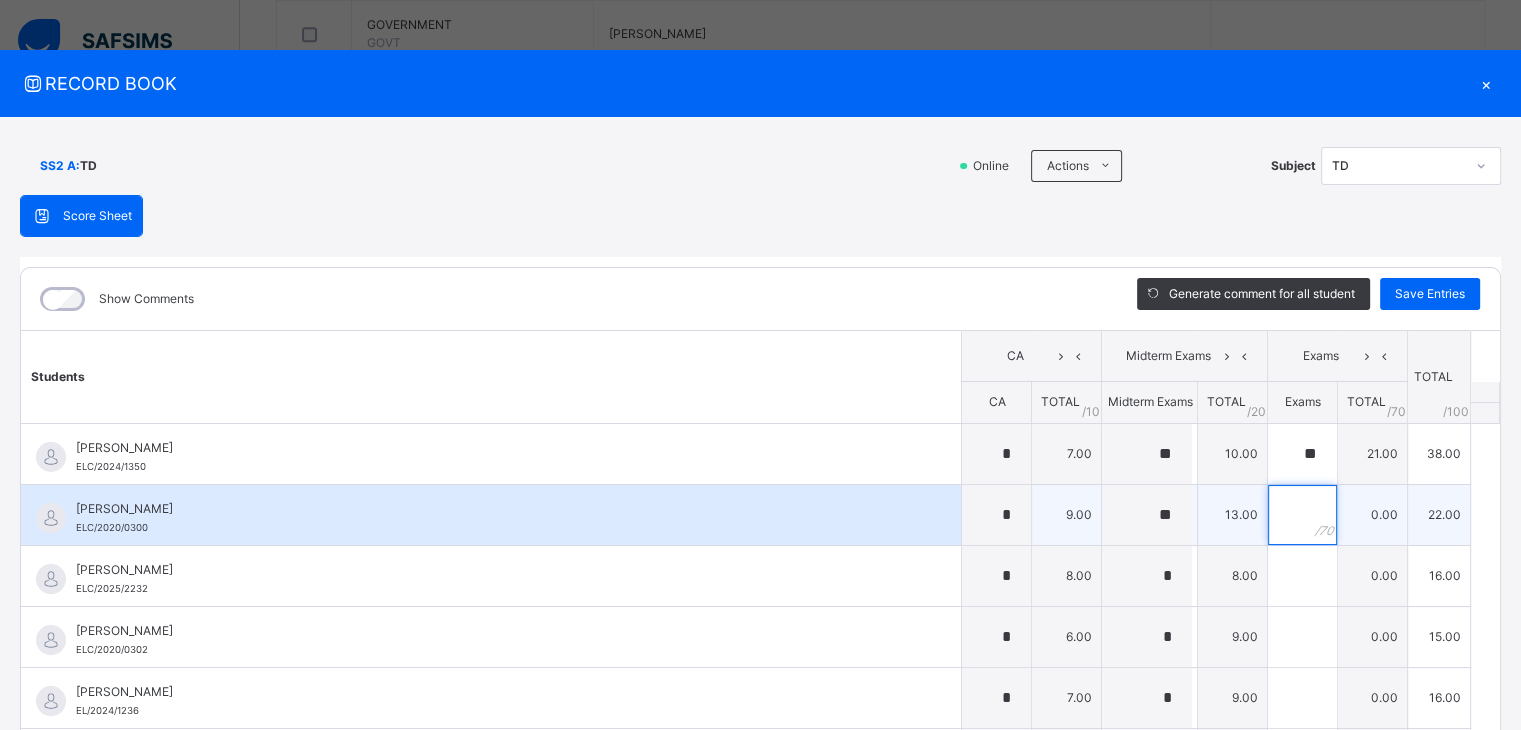 click at bounding box center (1302, 515) 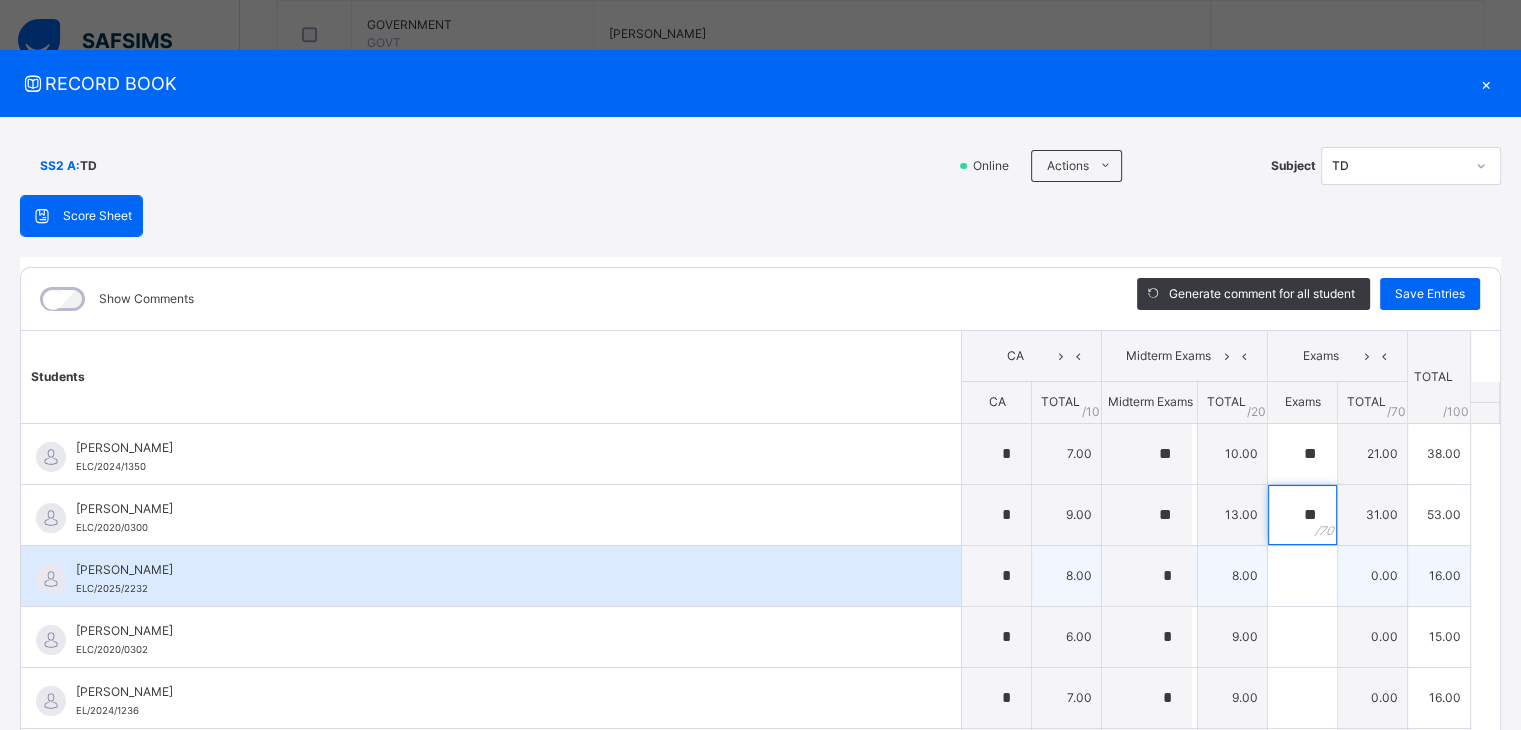type on "**" 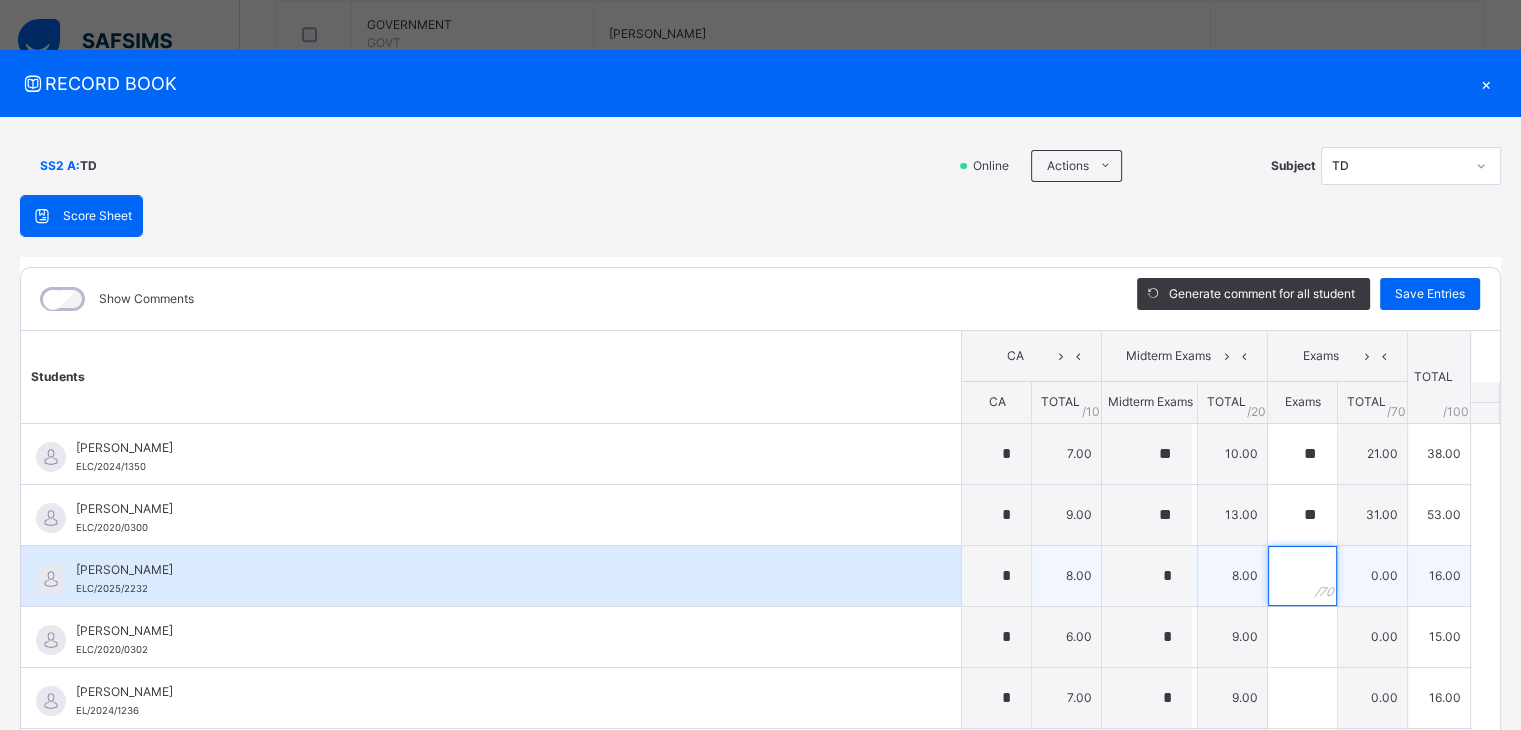 click at bounding box center [1302, 576] 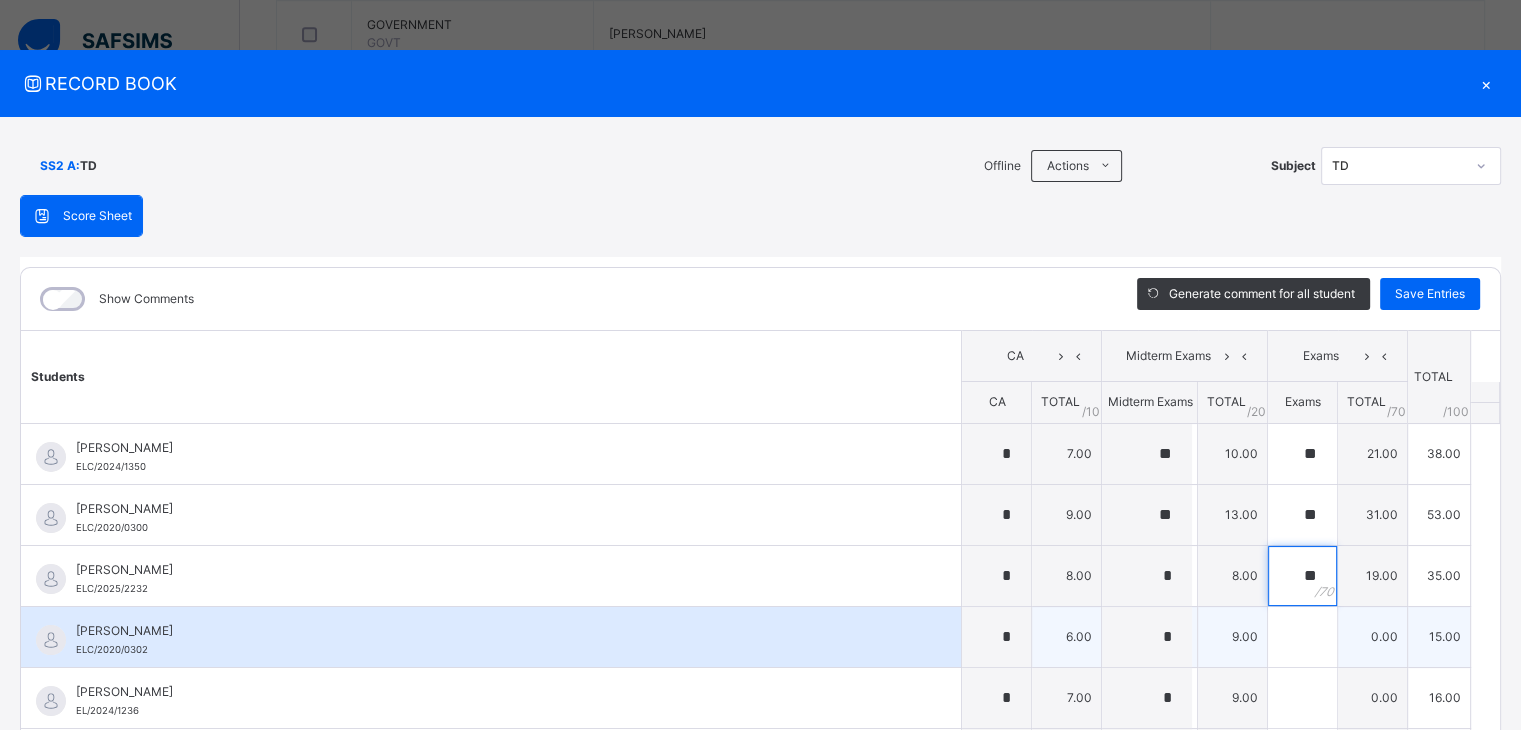 type on "**" 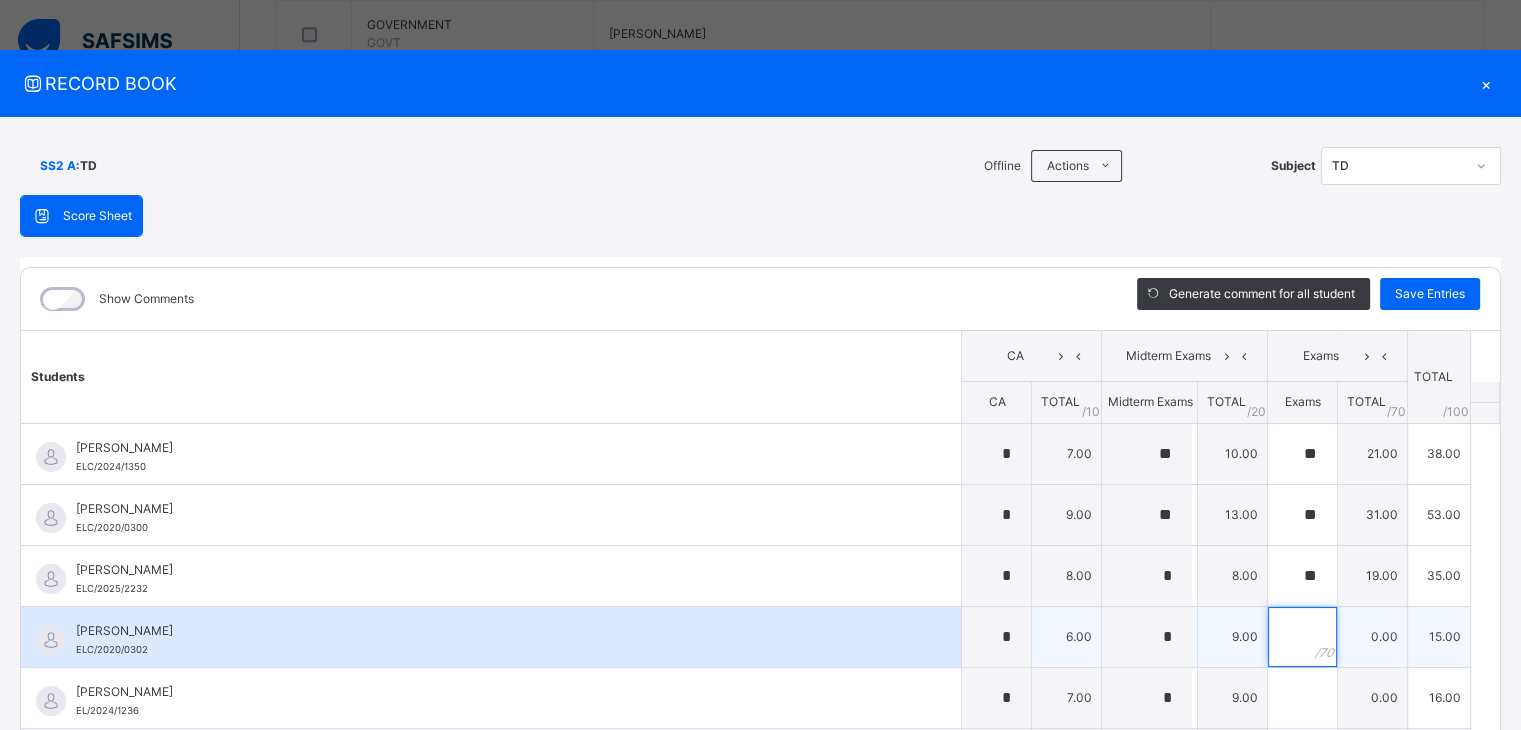 click at bounding box center (1302, 637) 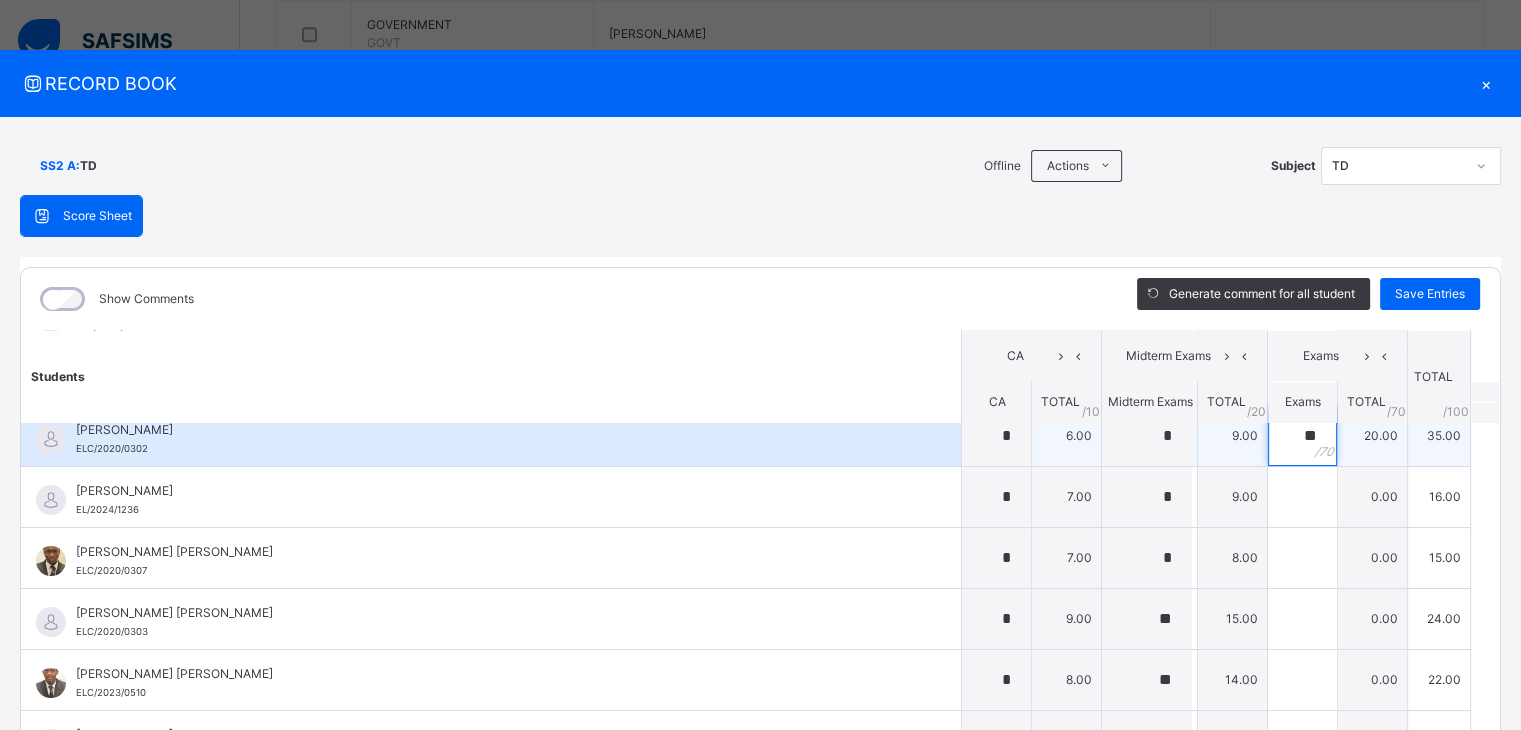 scroll, scrollTop: 205, scrollLeft: 0, axis: vertical 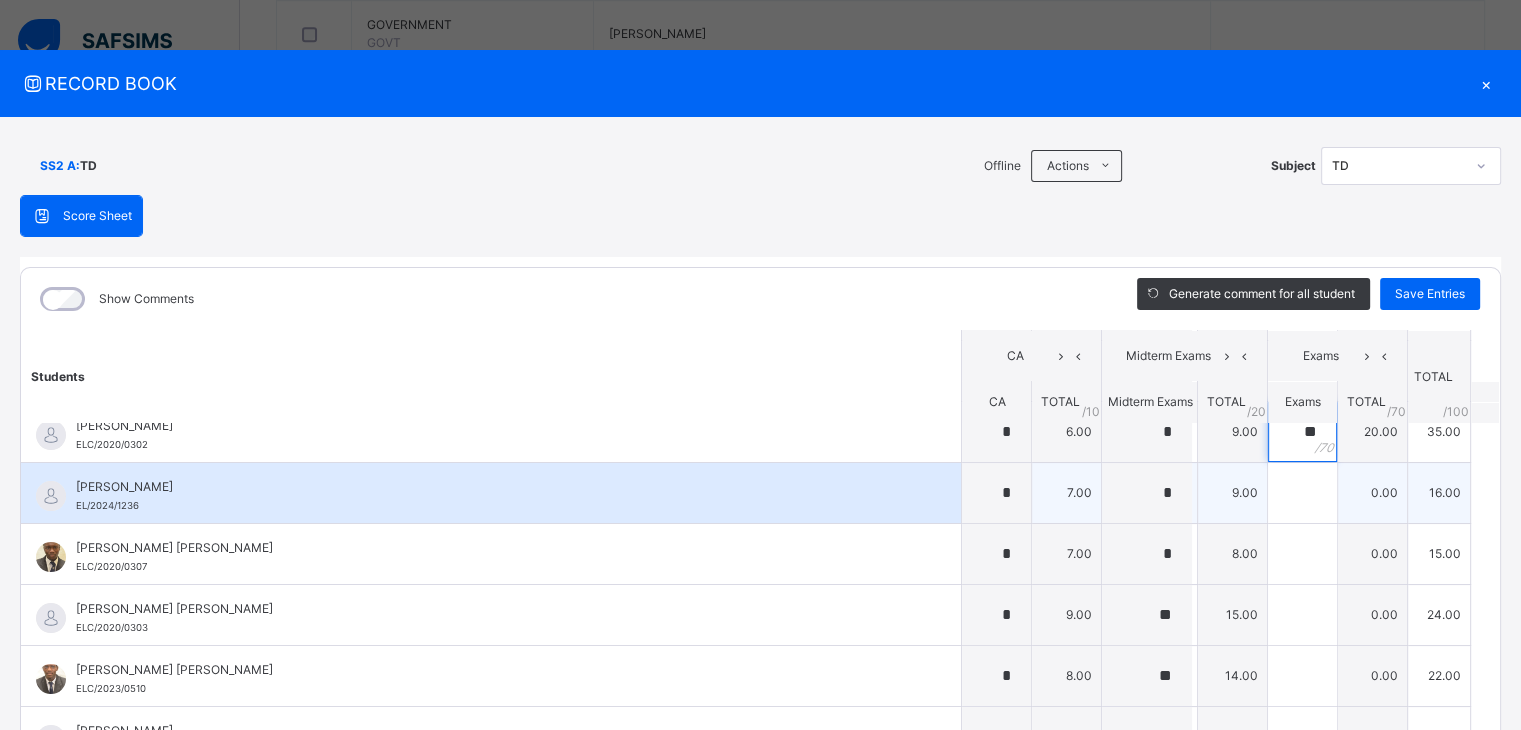 type on "**" 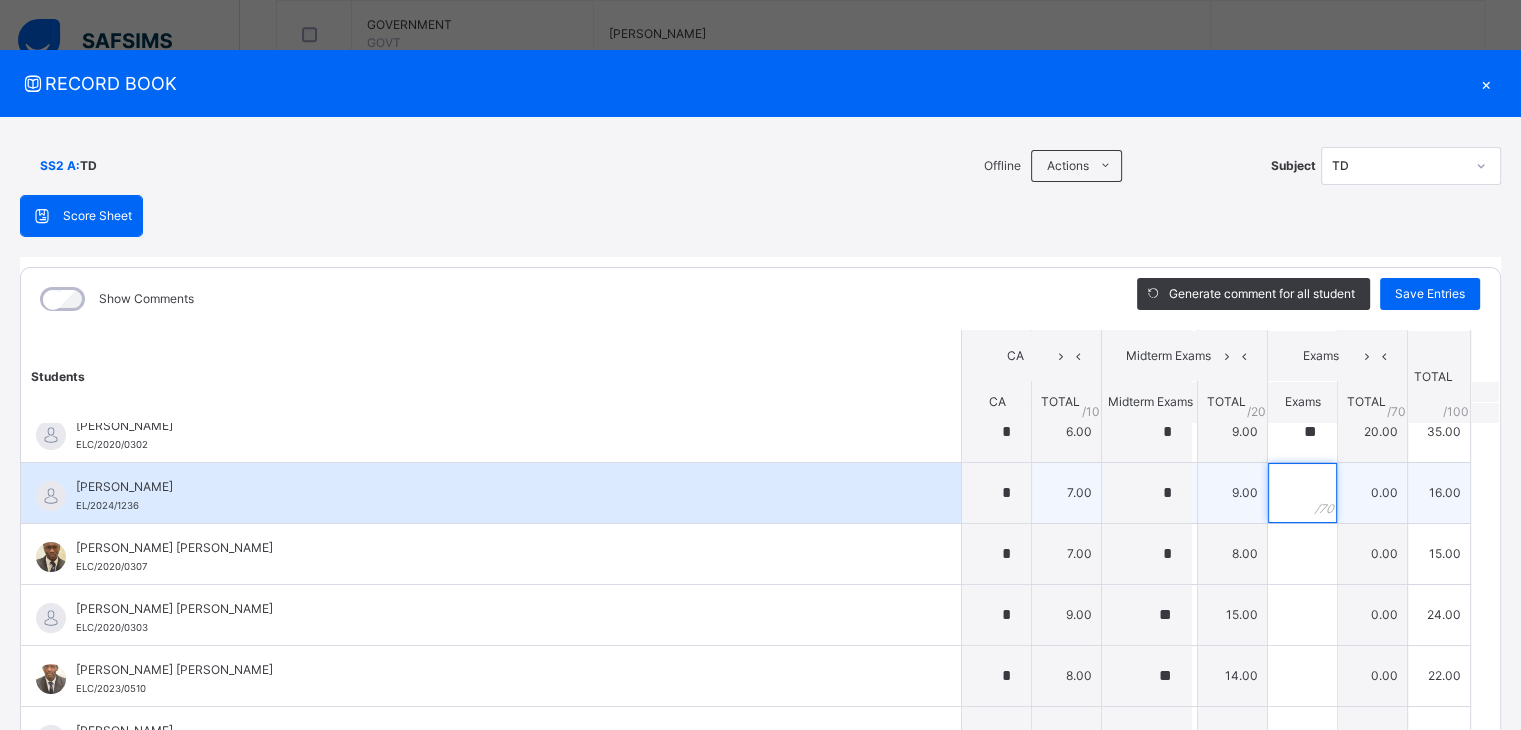 click at bounding box center [1302, 493] 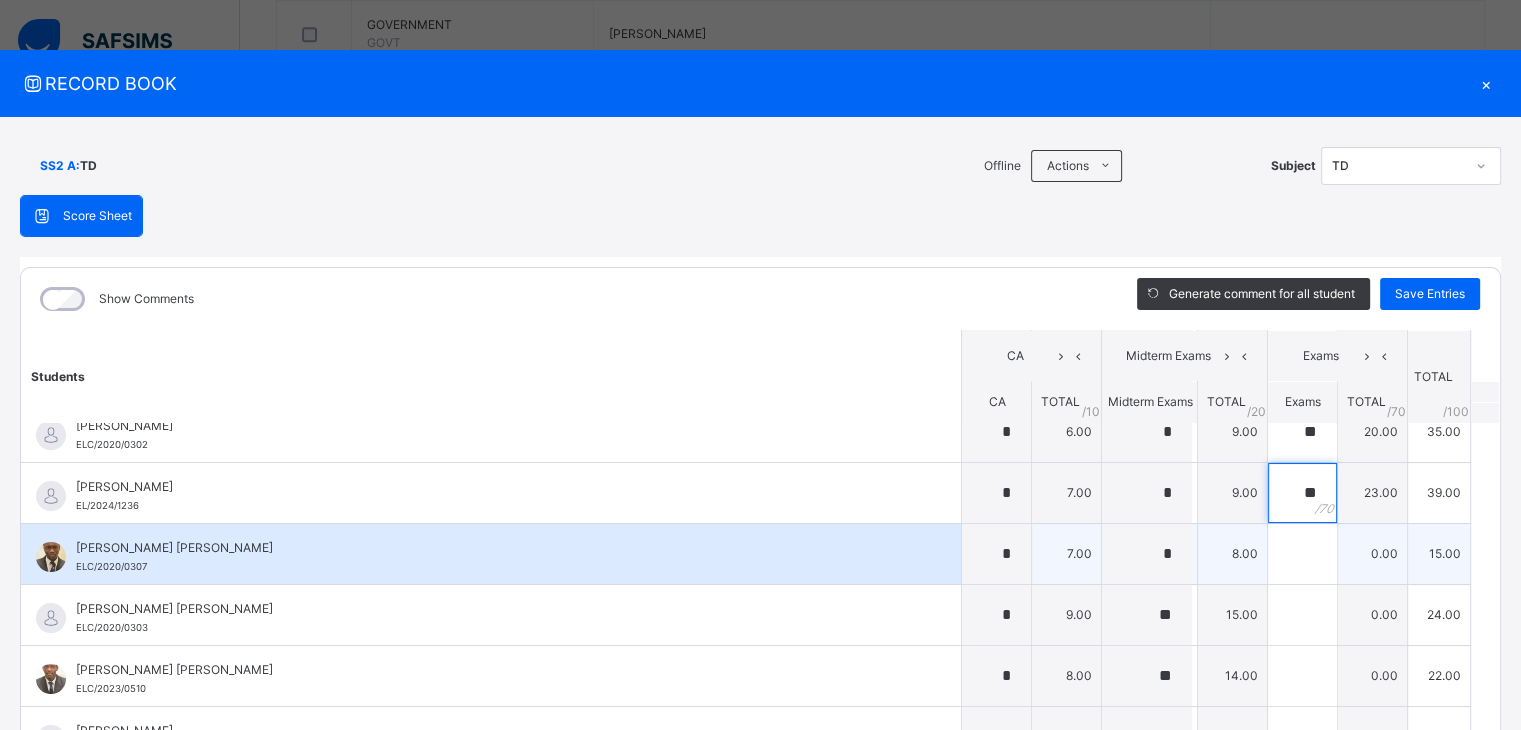 type on "**" 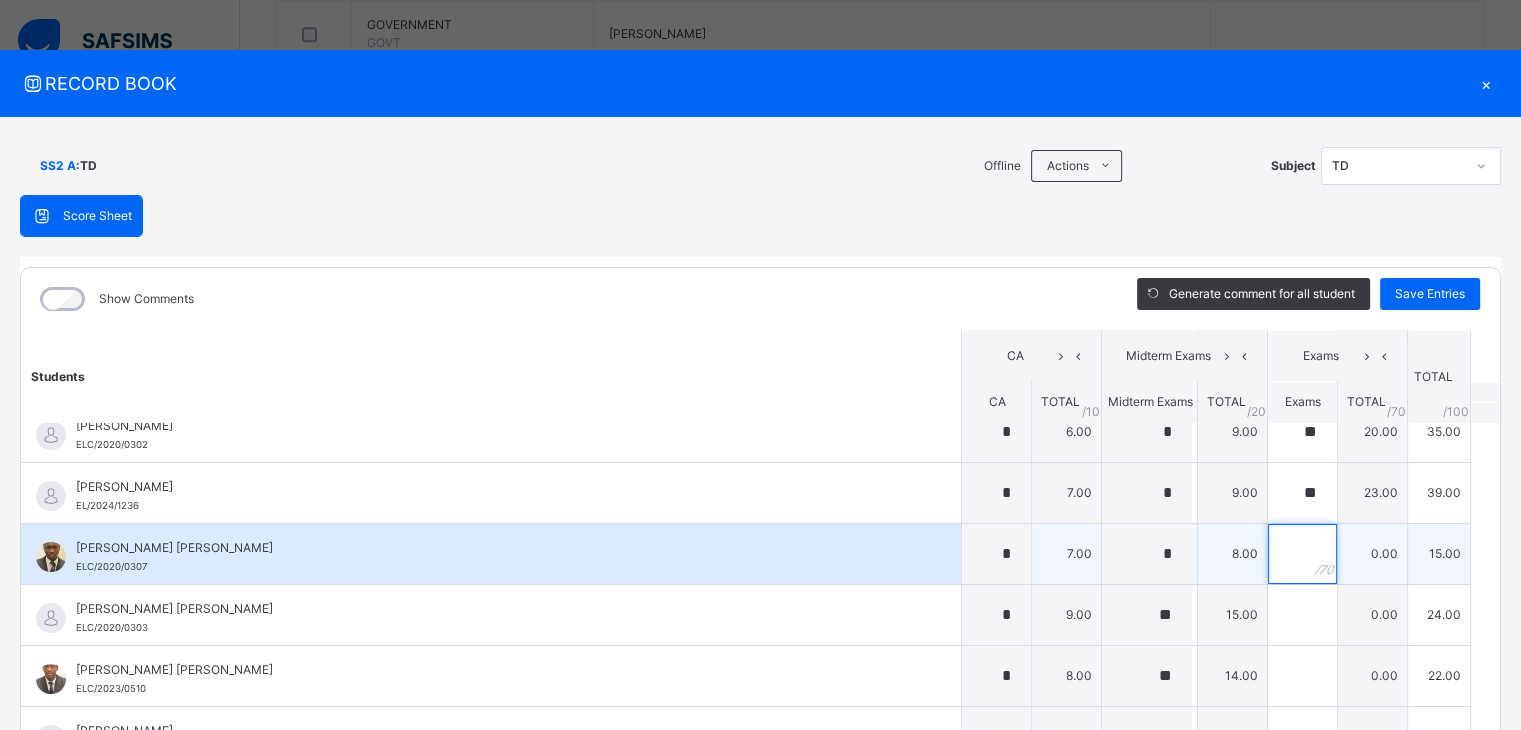 click at bounding box center [1302, 554] 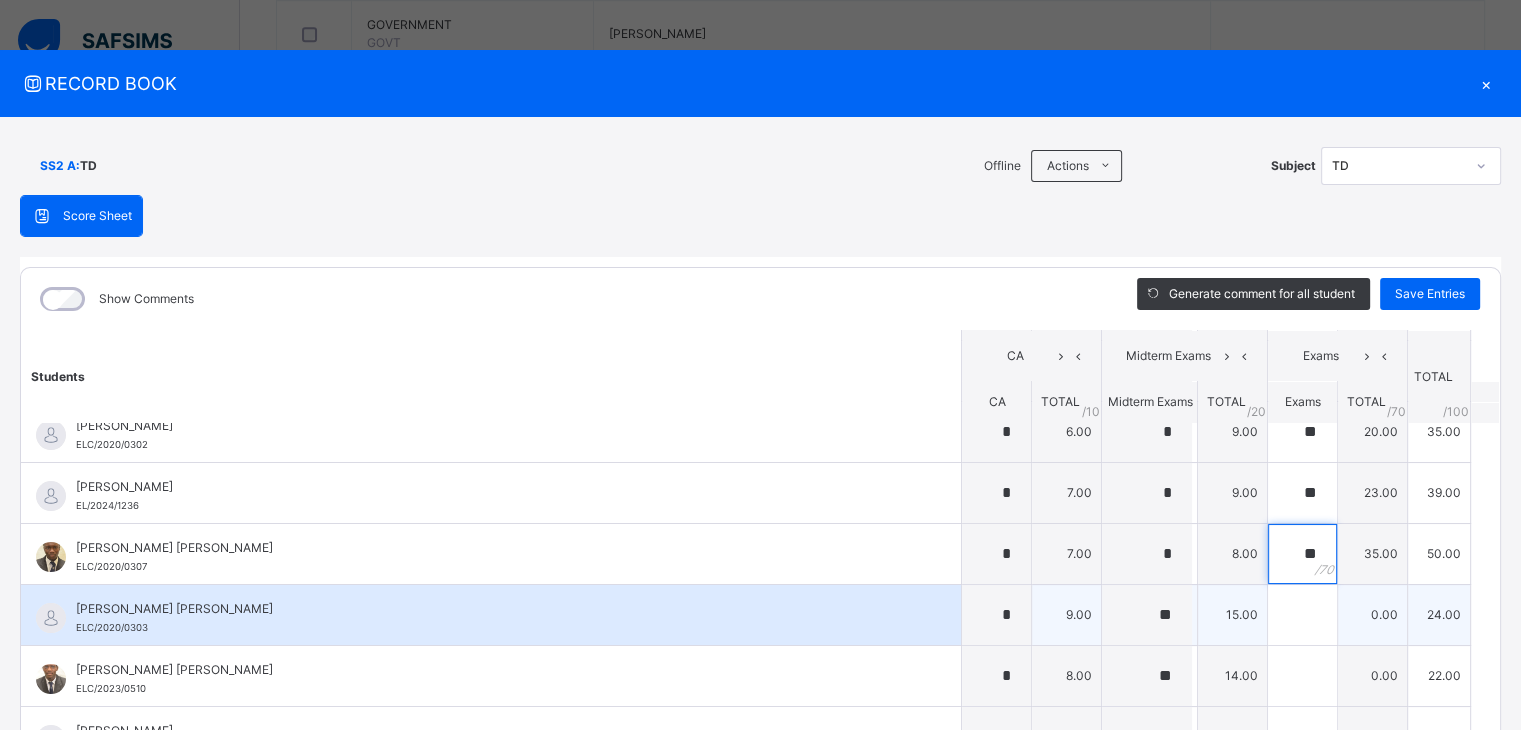 type on "**" 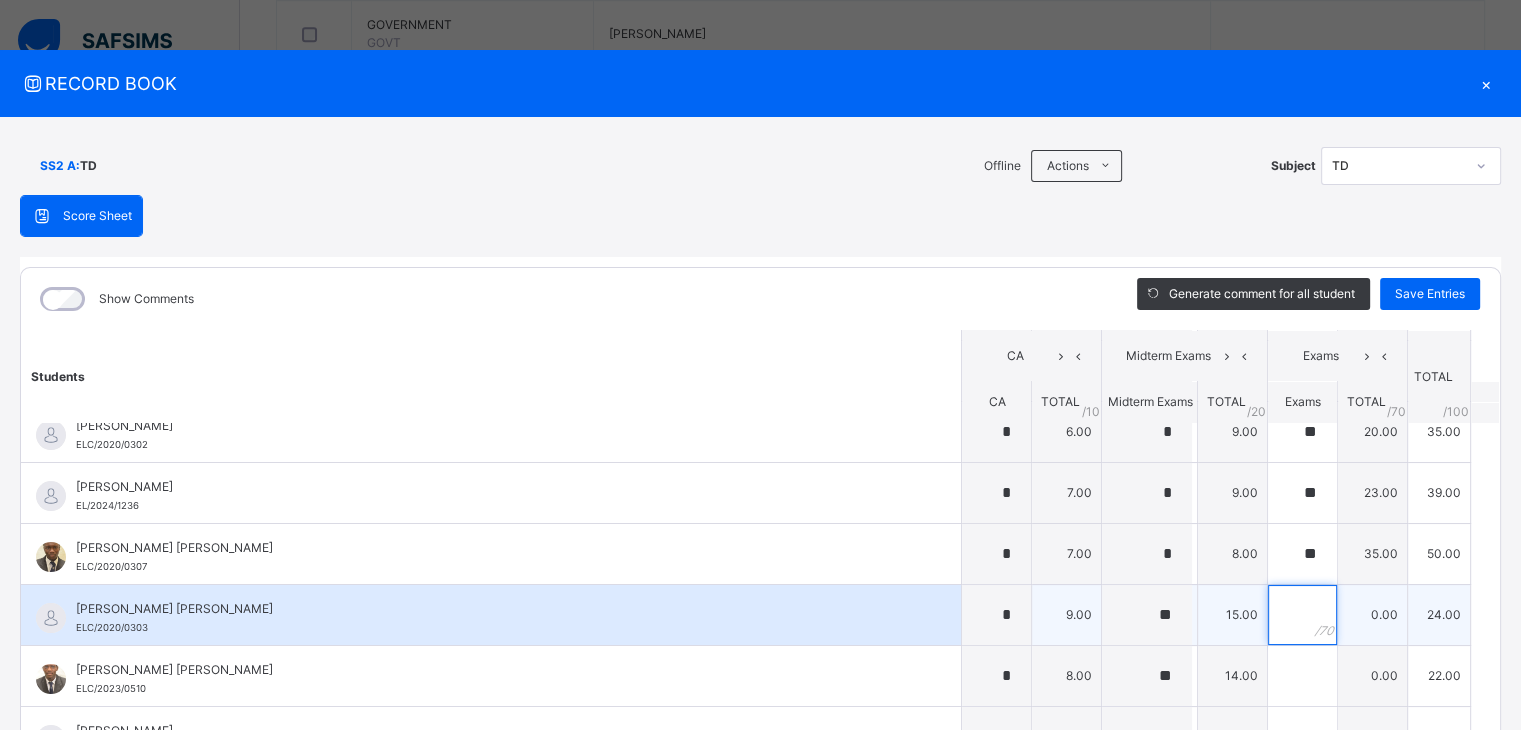 click at bounding box center [1302, 615] 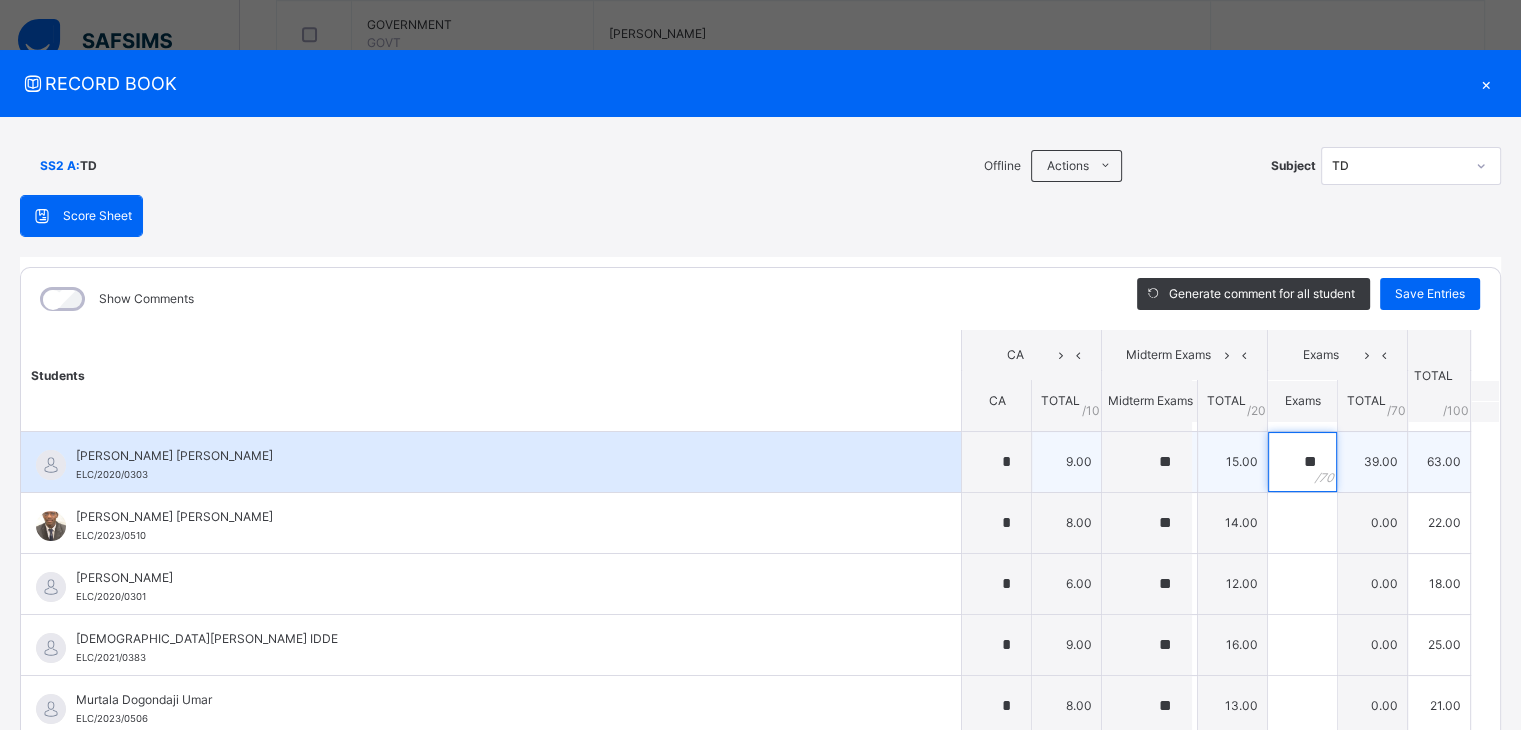 scroll, scrollTop: 381, scrollLeft: 0, axis: vertical 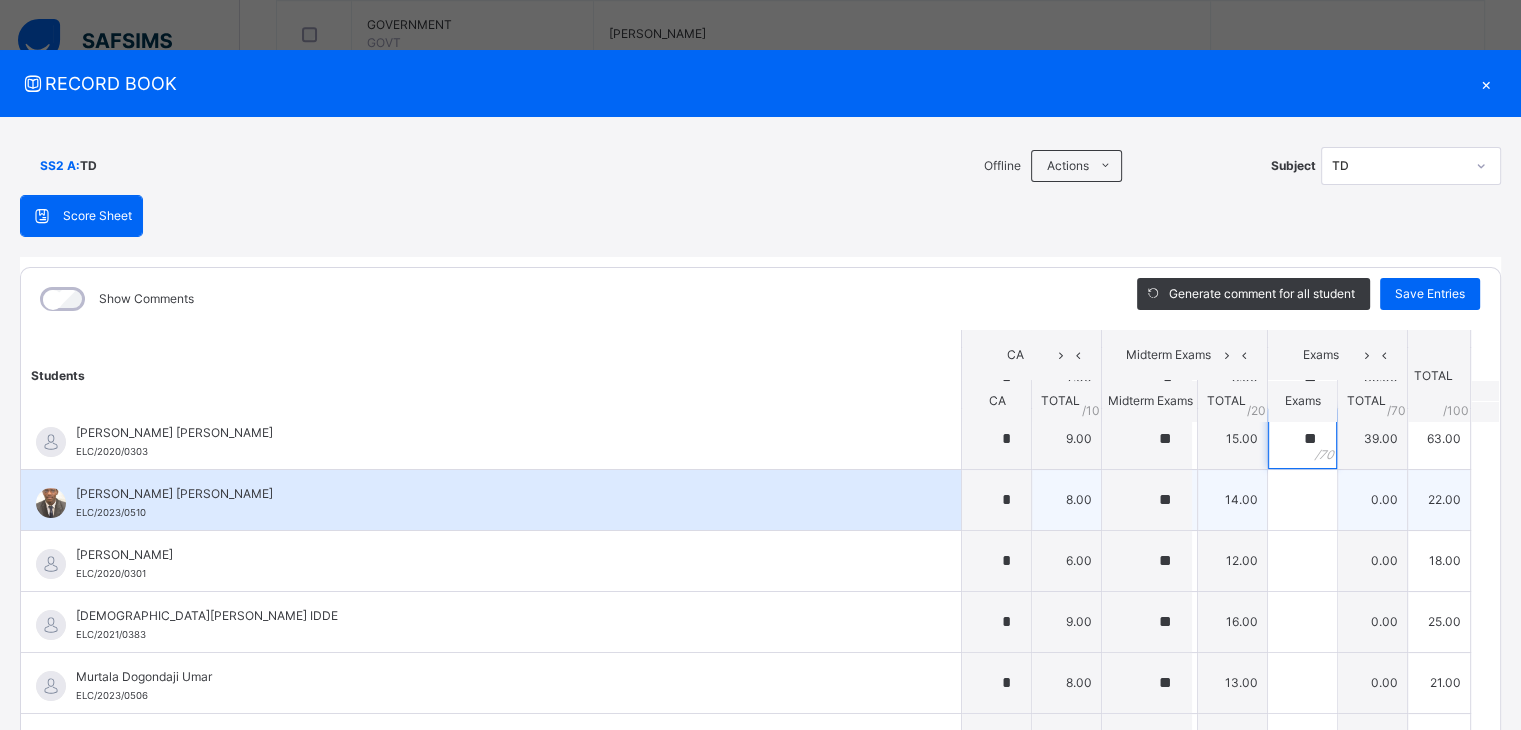 type on "**" 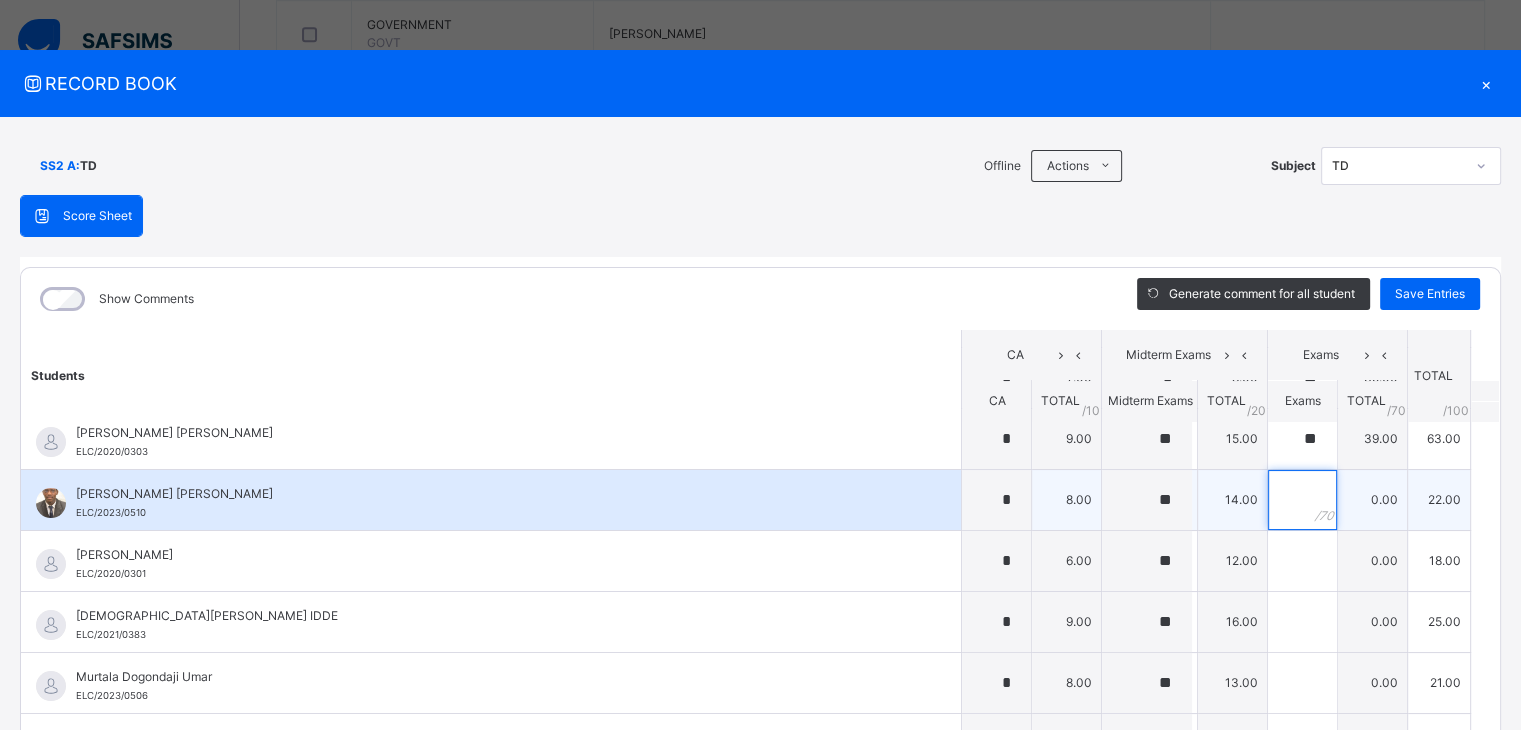 click at bounding box center (1302, 500) 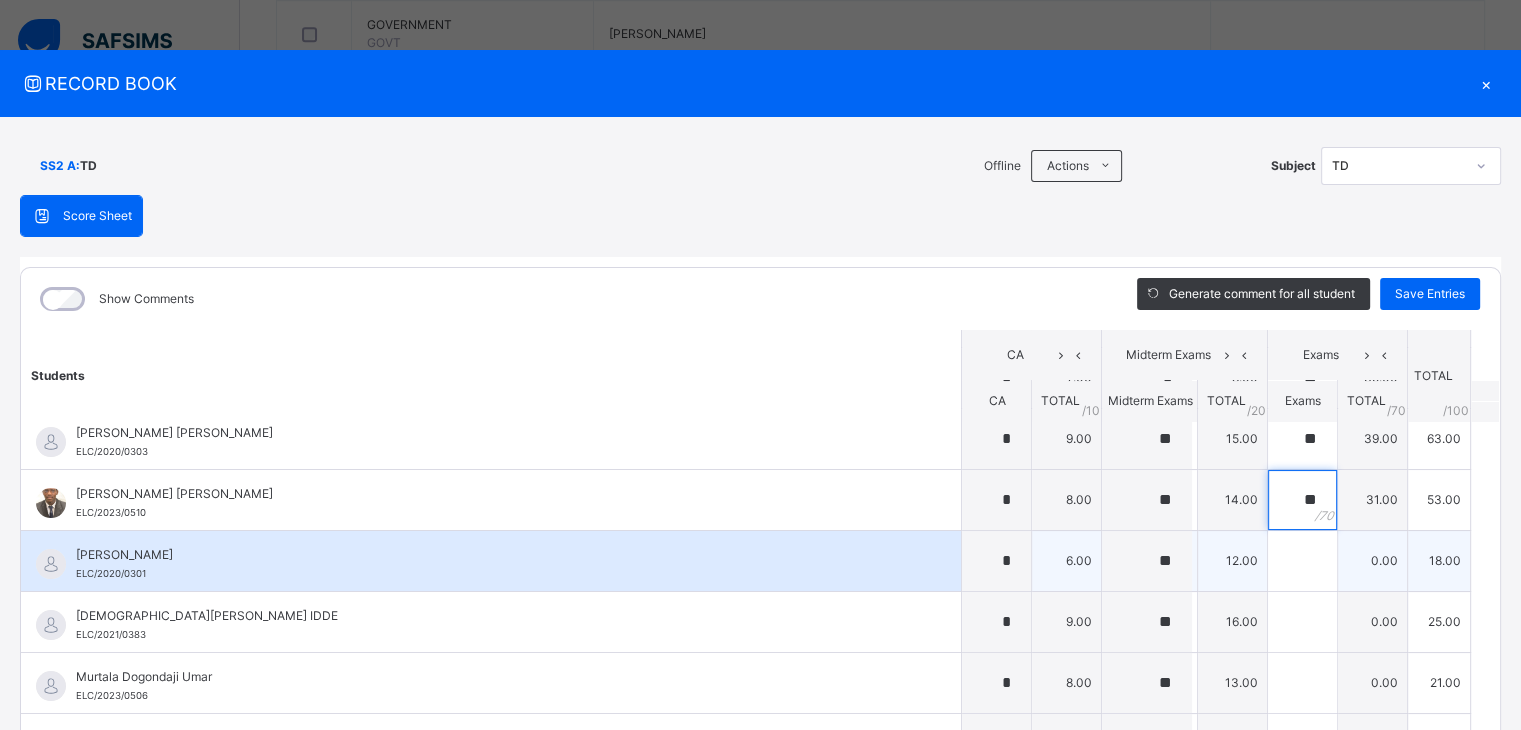 type on "**" 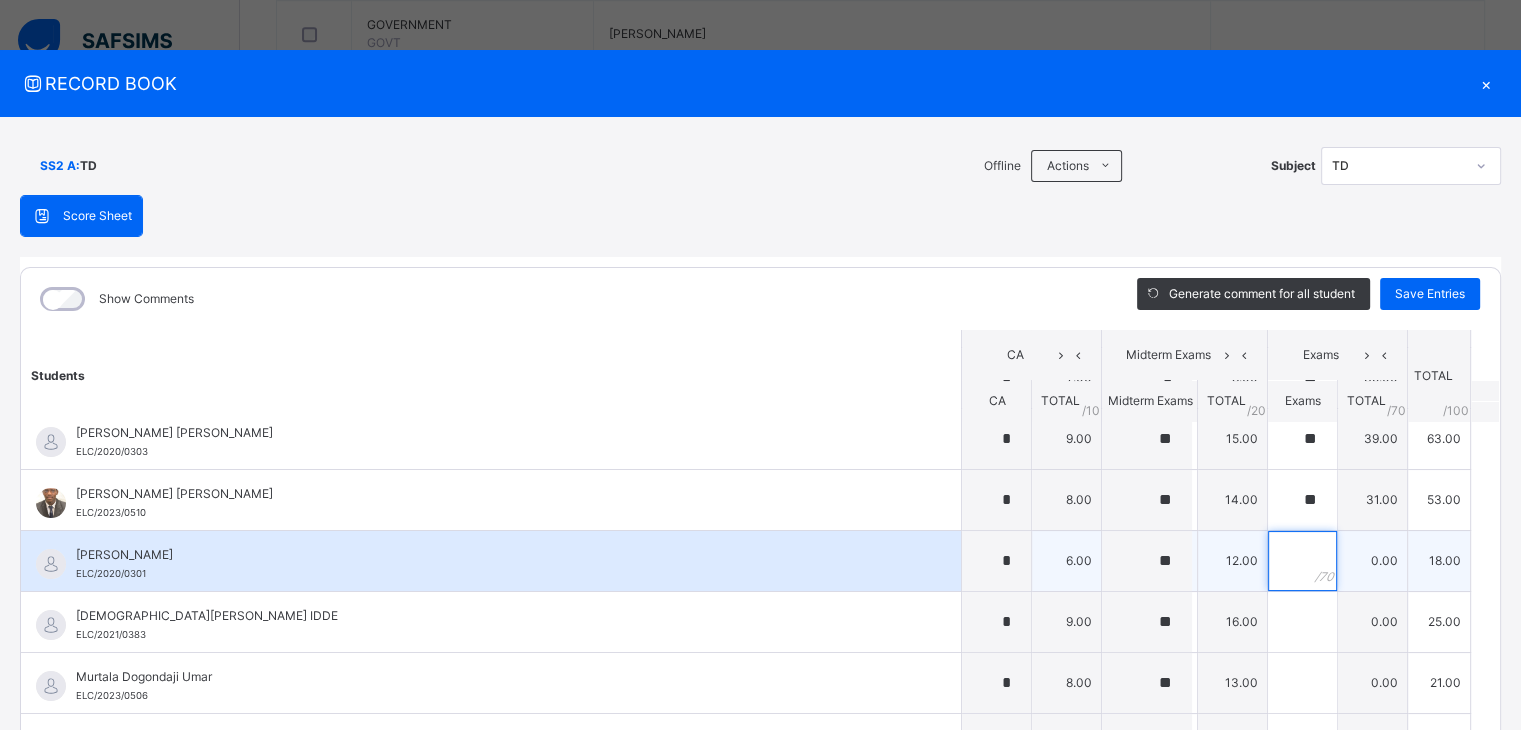 click at bounding box center [1302, 561] 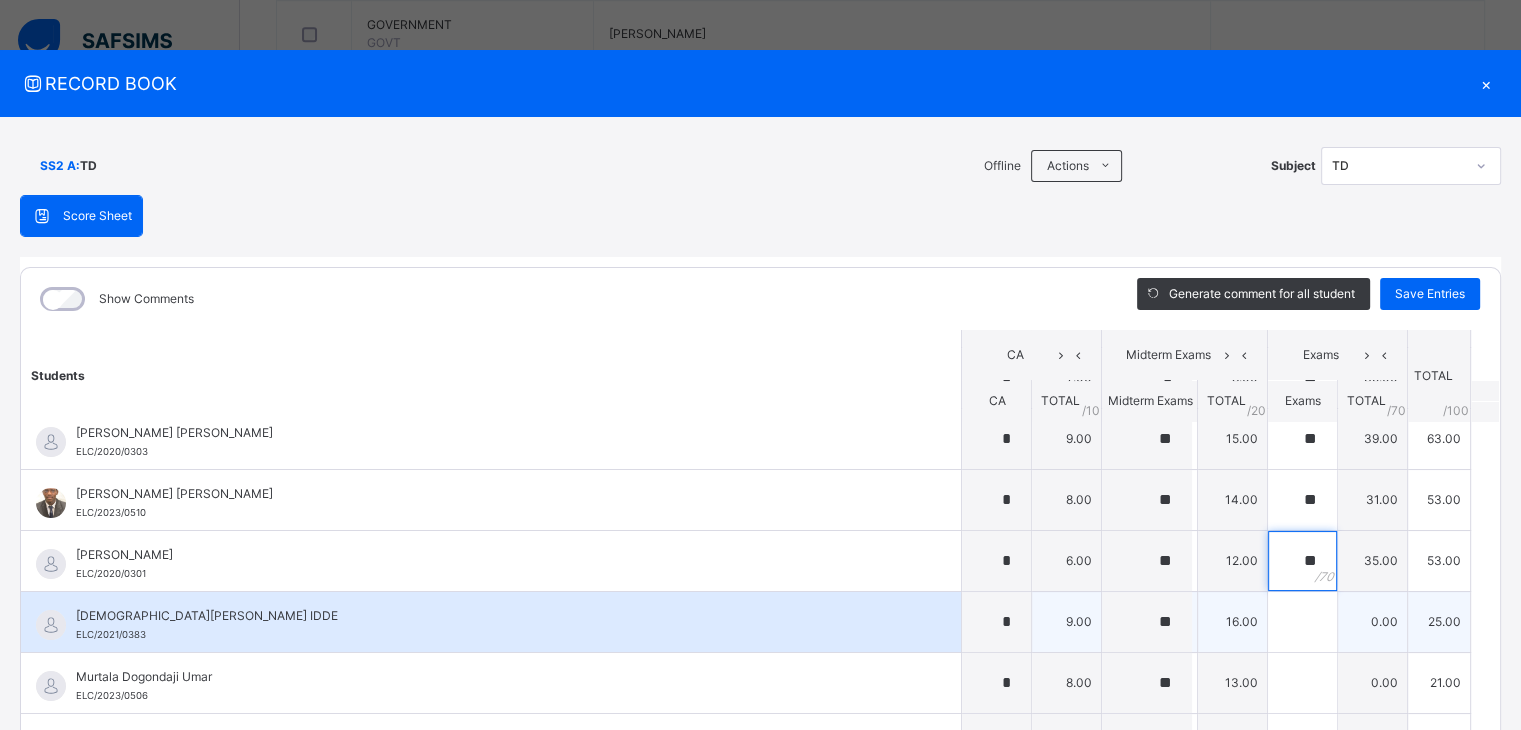 type on "**" 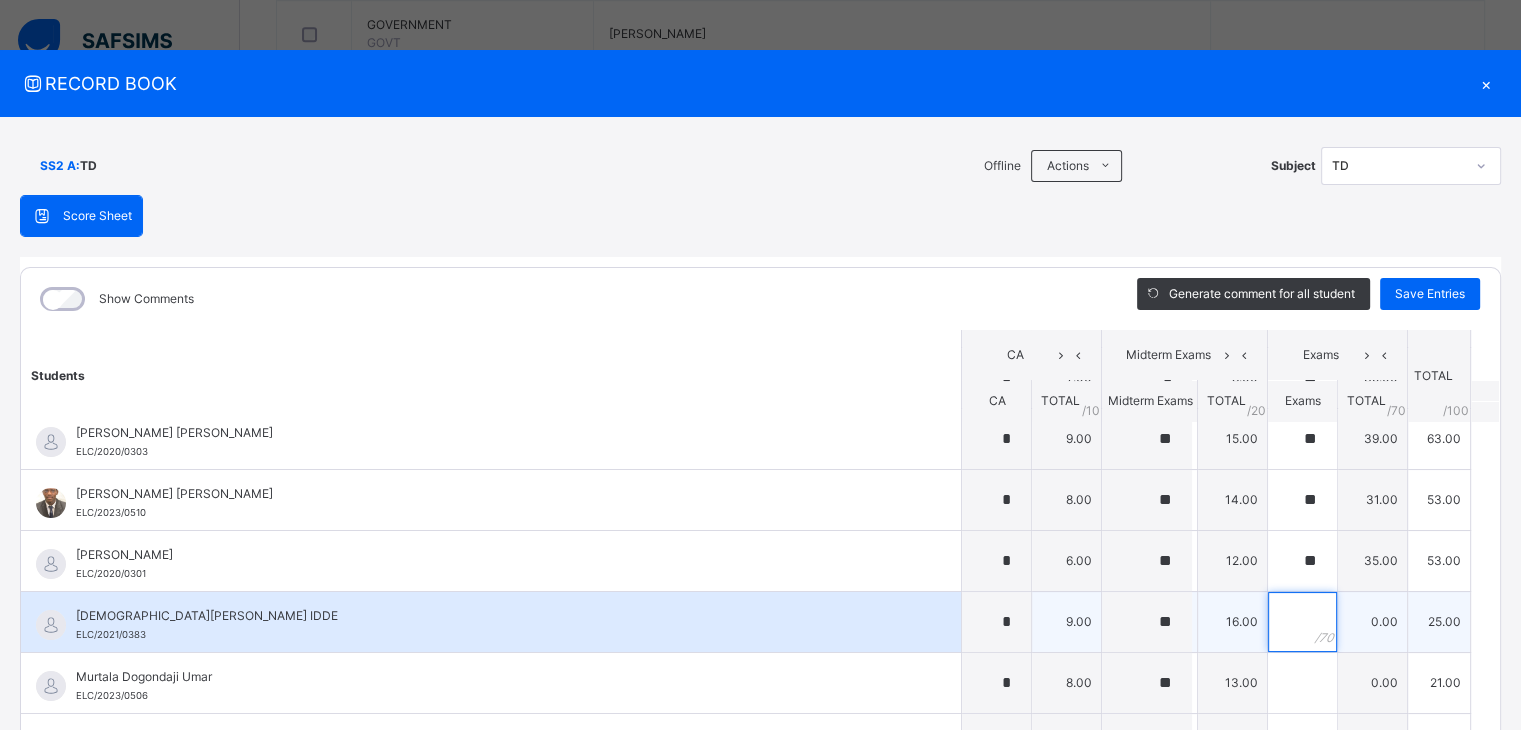 click at bounding box center [1302, 622] 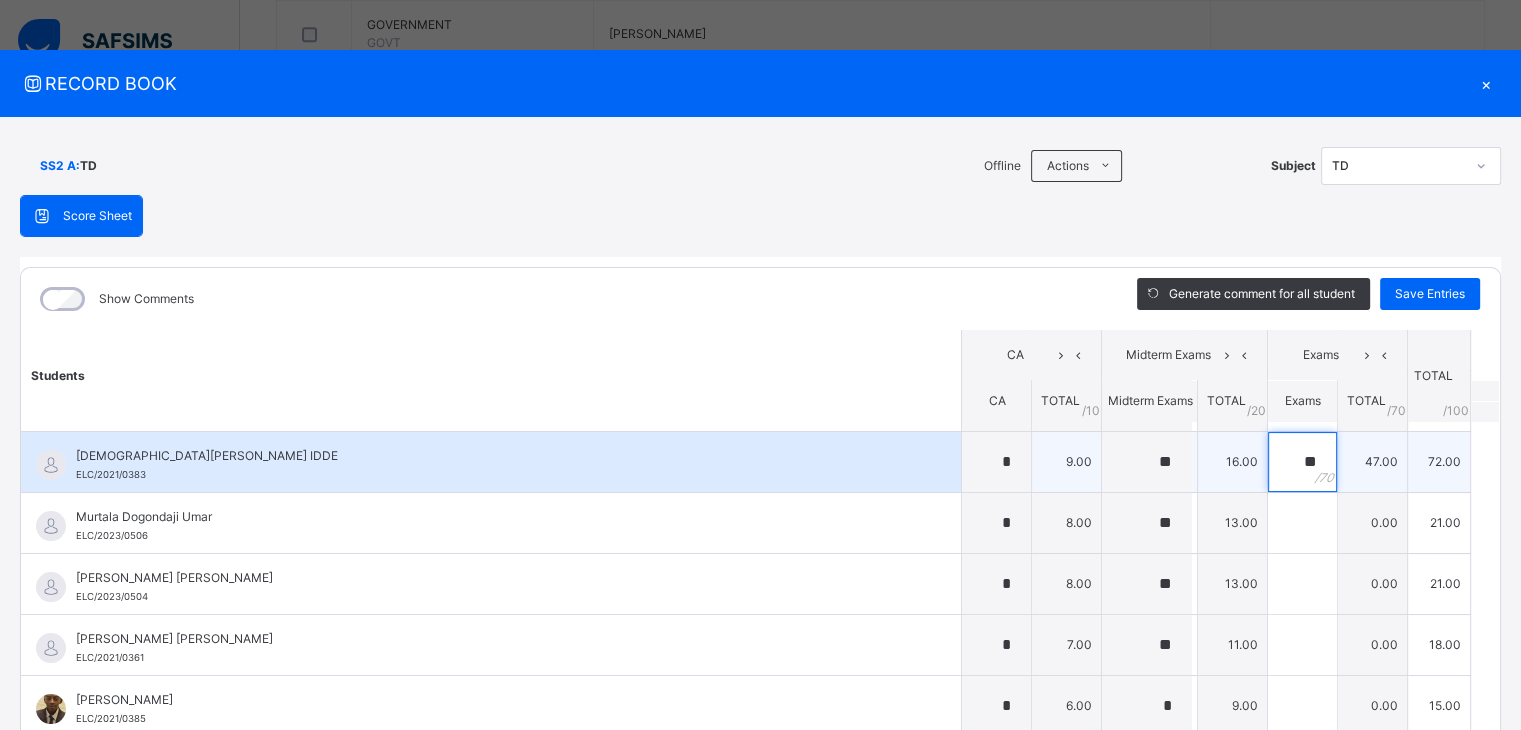 scroll, scrollTop: 540, scrollLeft: 0, axis: vertical 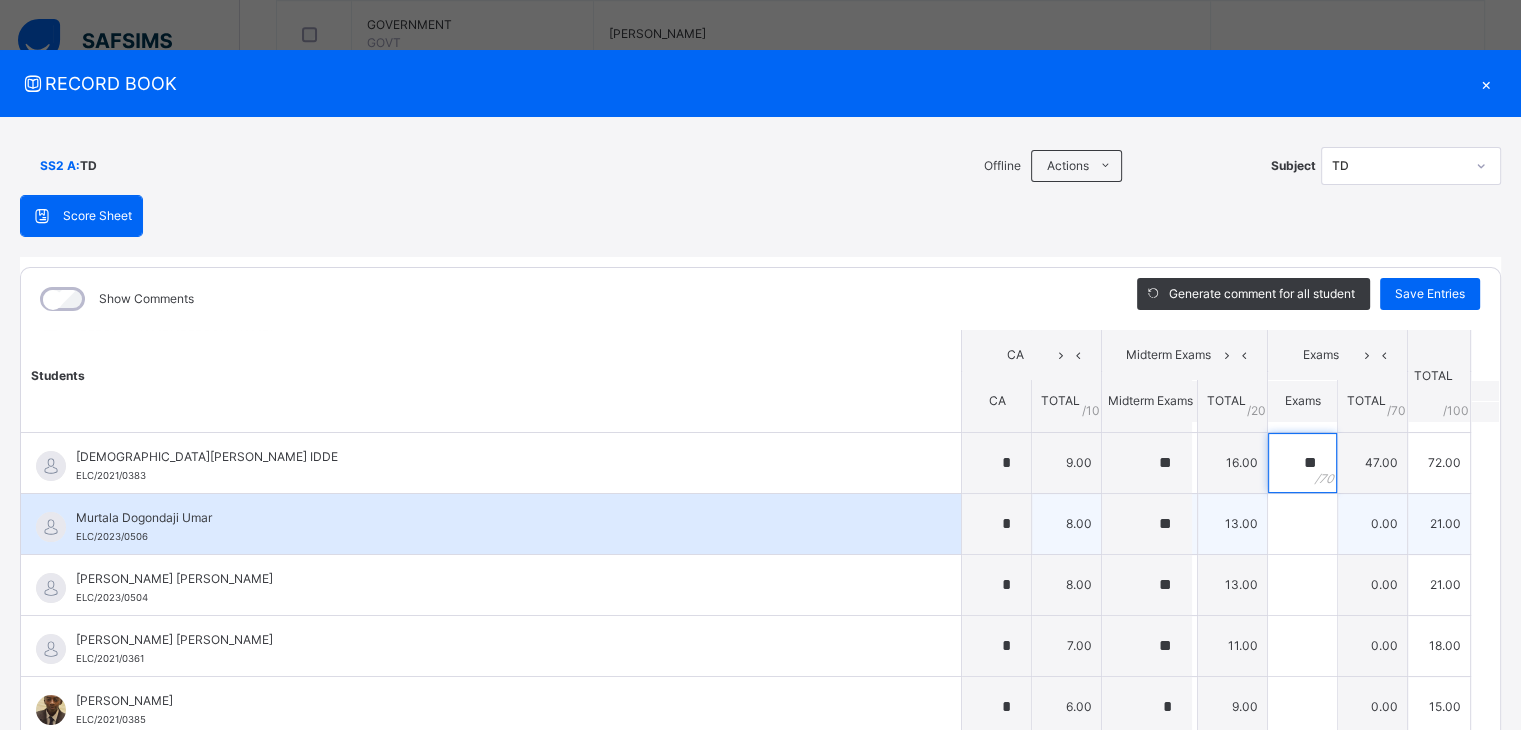 type on "**" 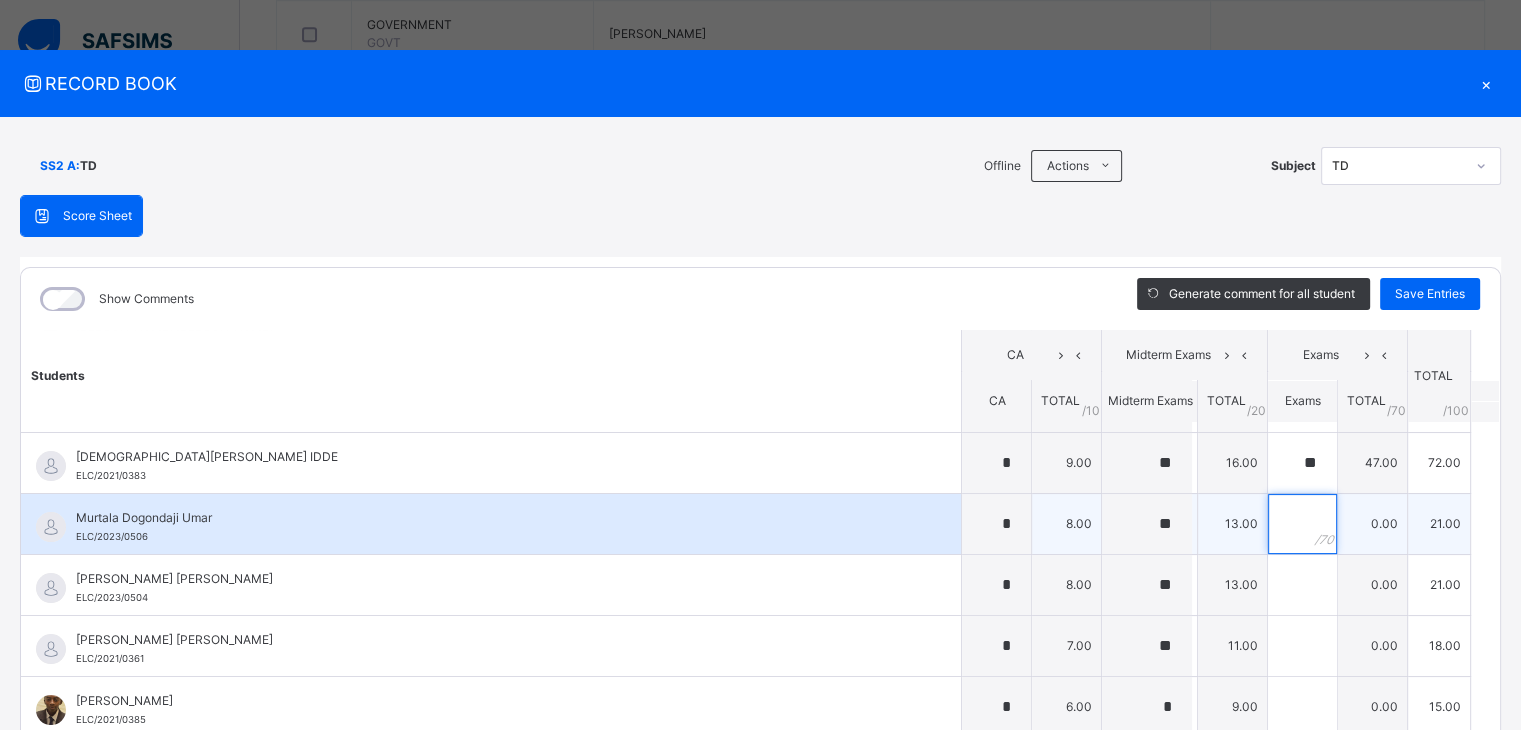 click at bounding box center [1302, 524] 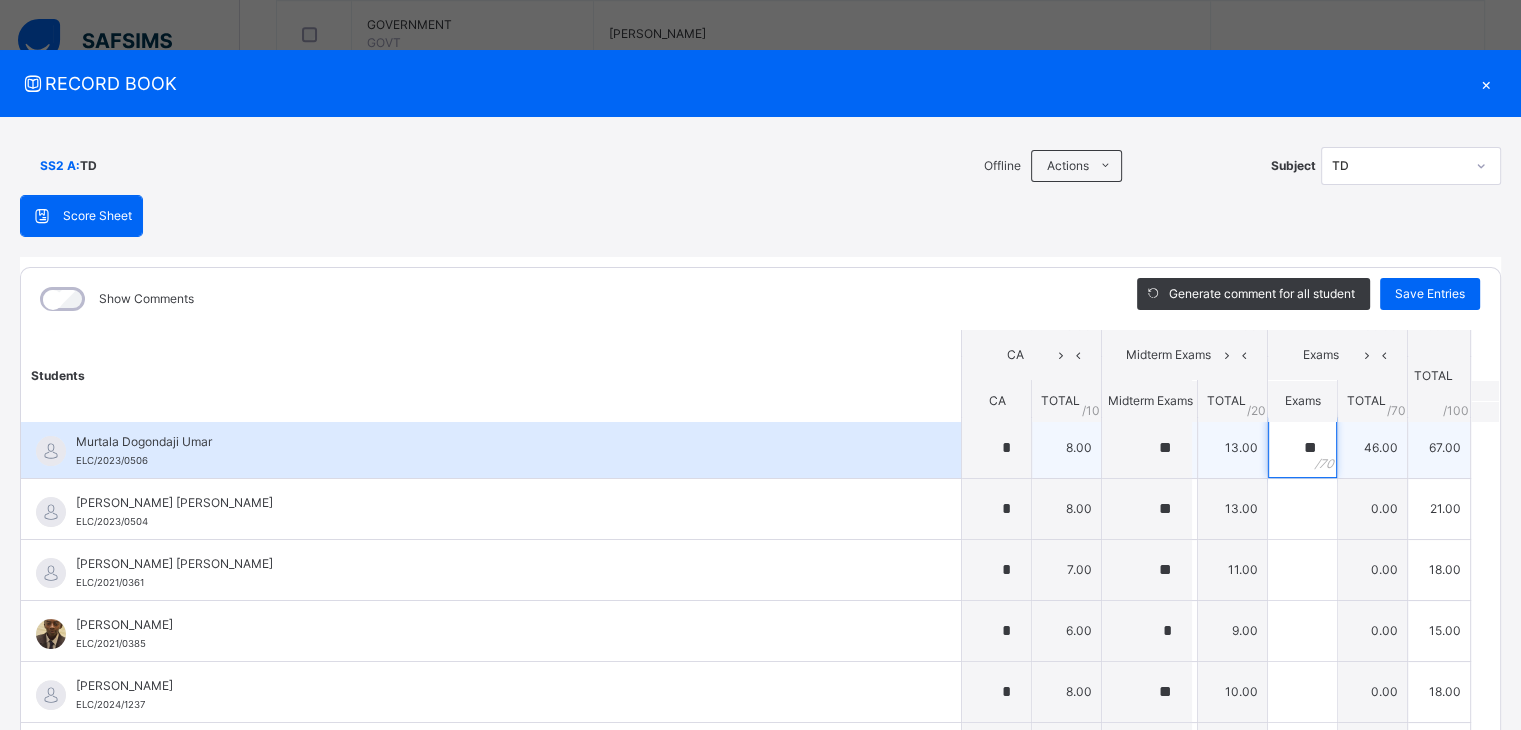 scroll, scrollTop: 628, scrollLeft: 0, axis: vertical 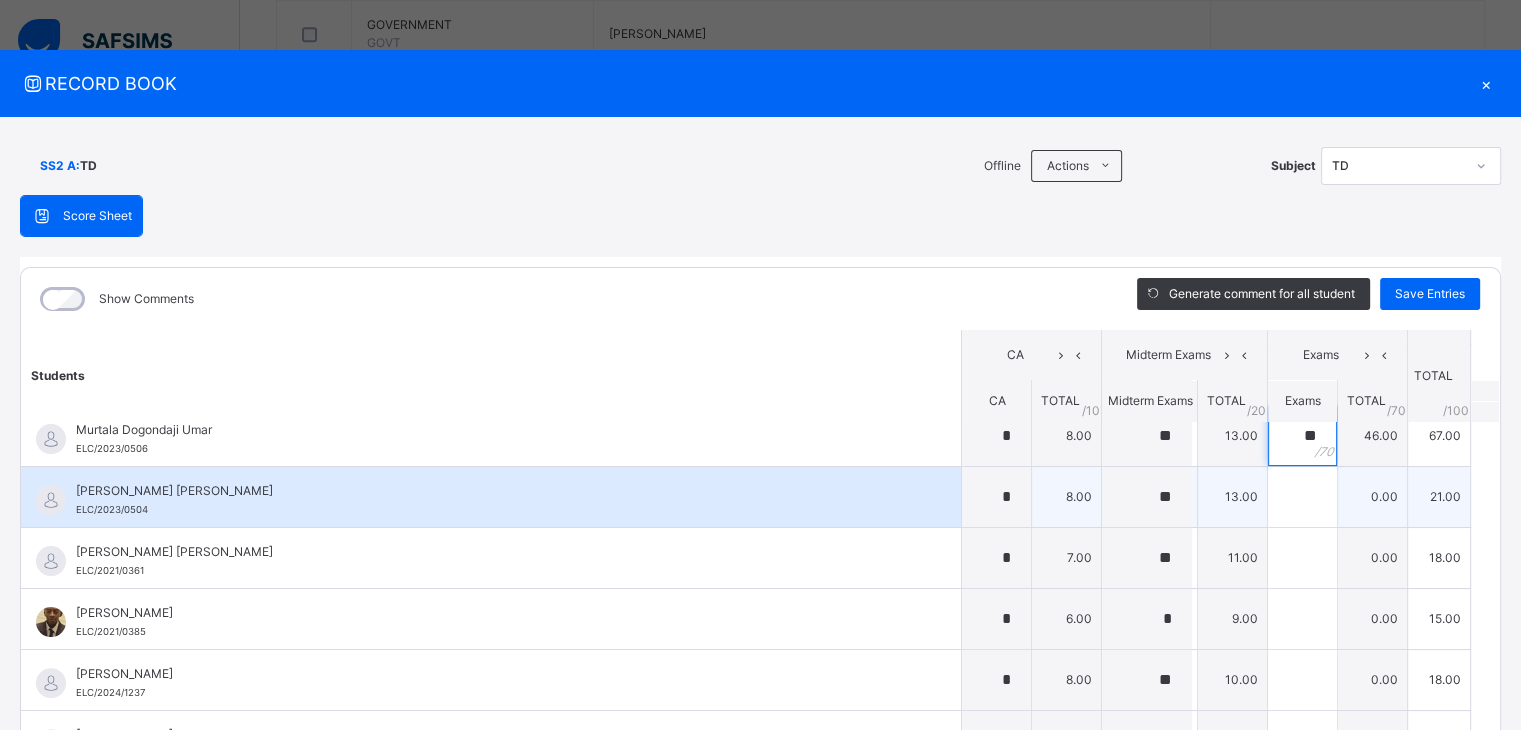 type on "**" 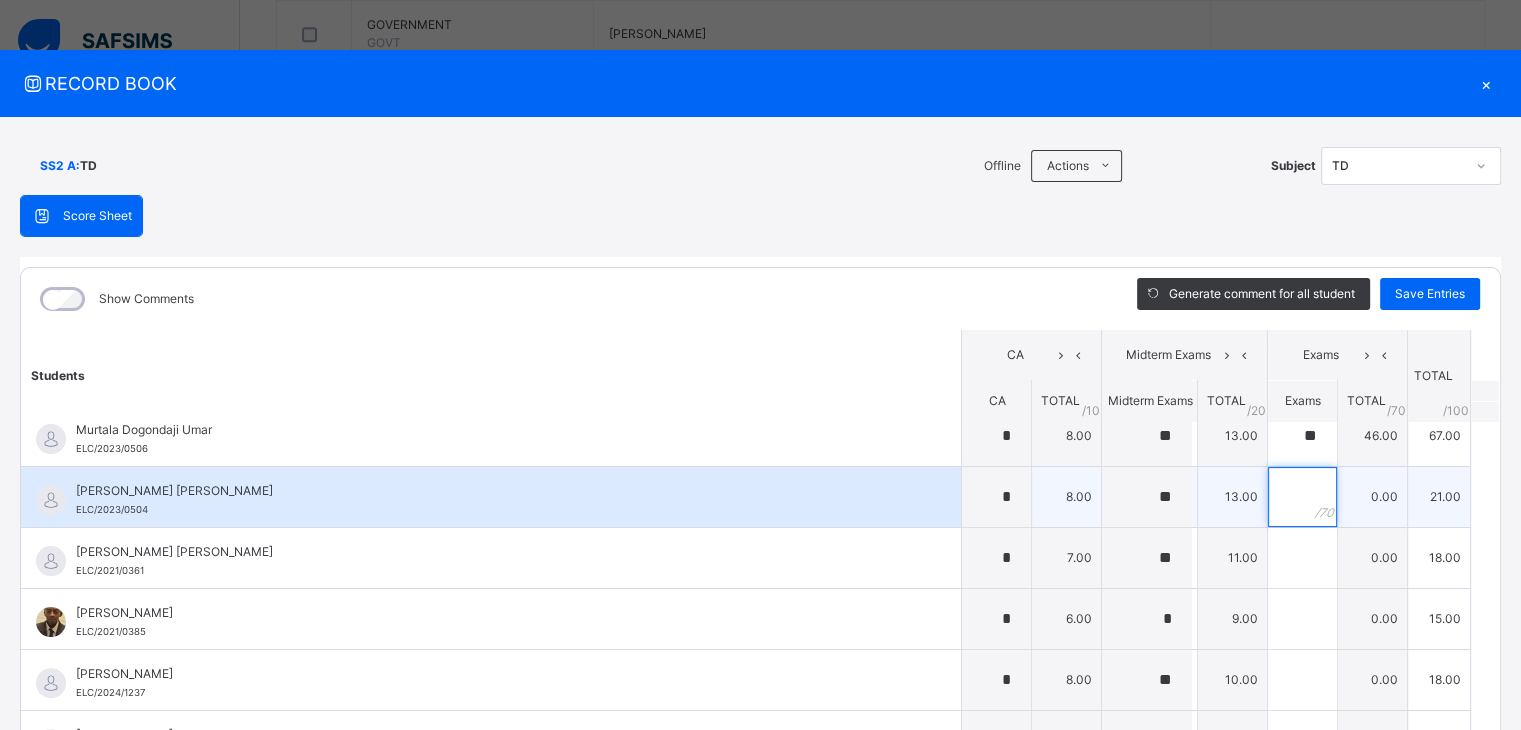 click at bounding box center (1302, 497) 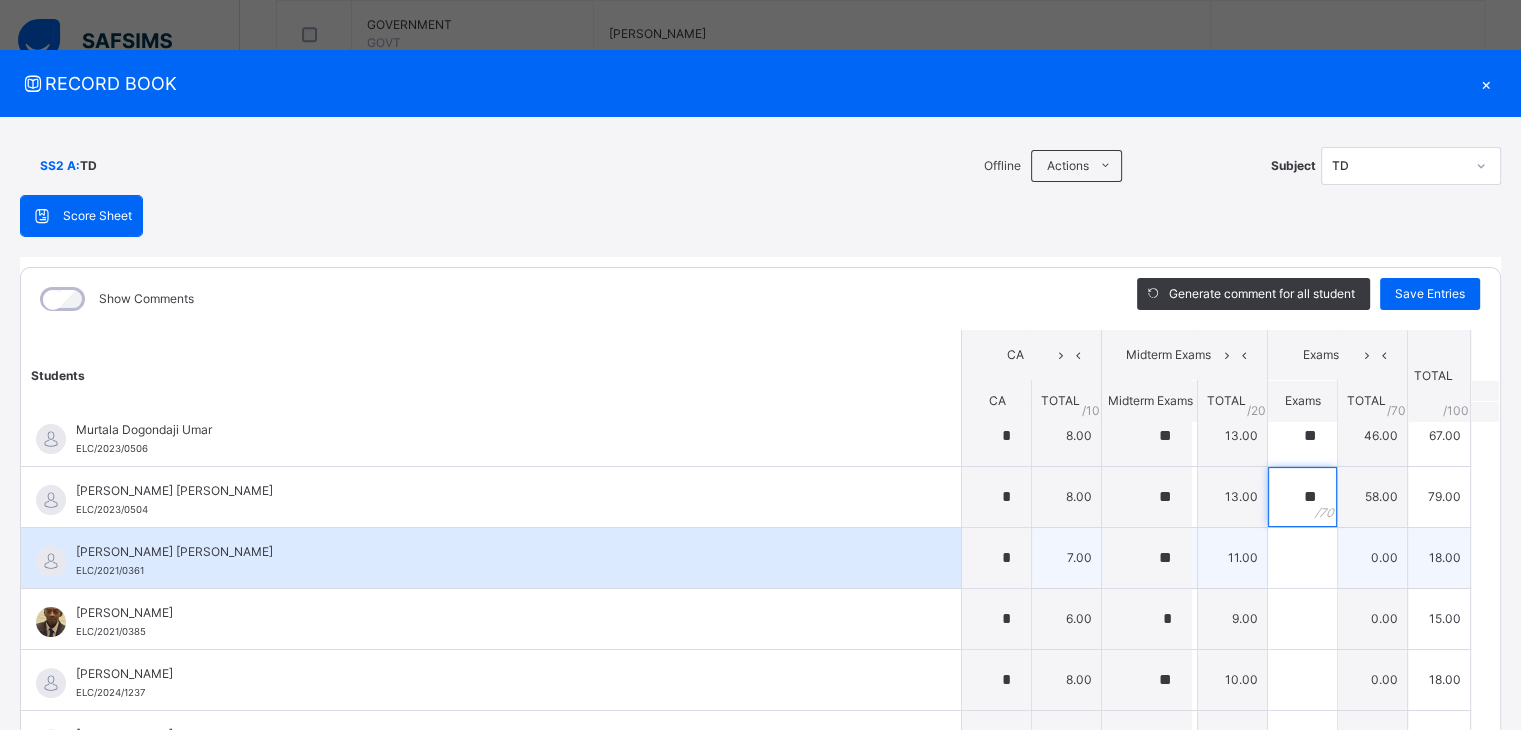 type on "**" 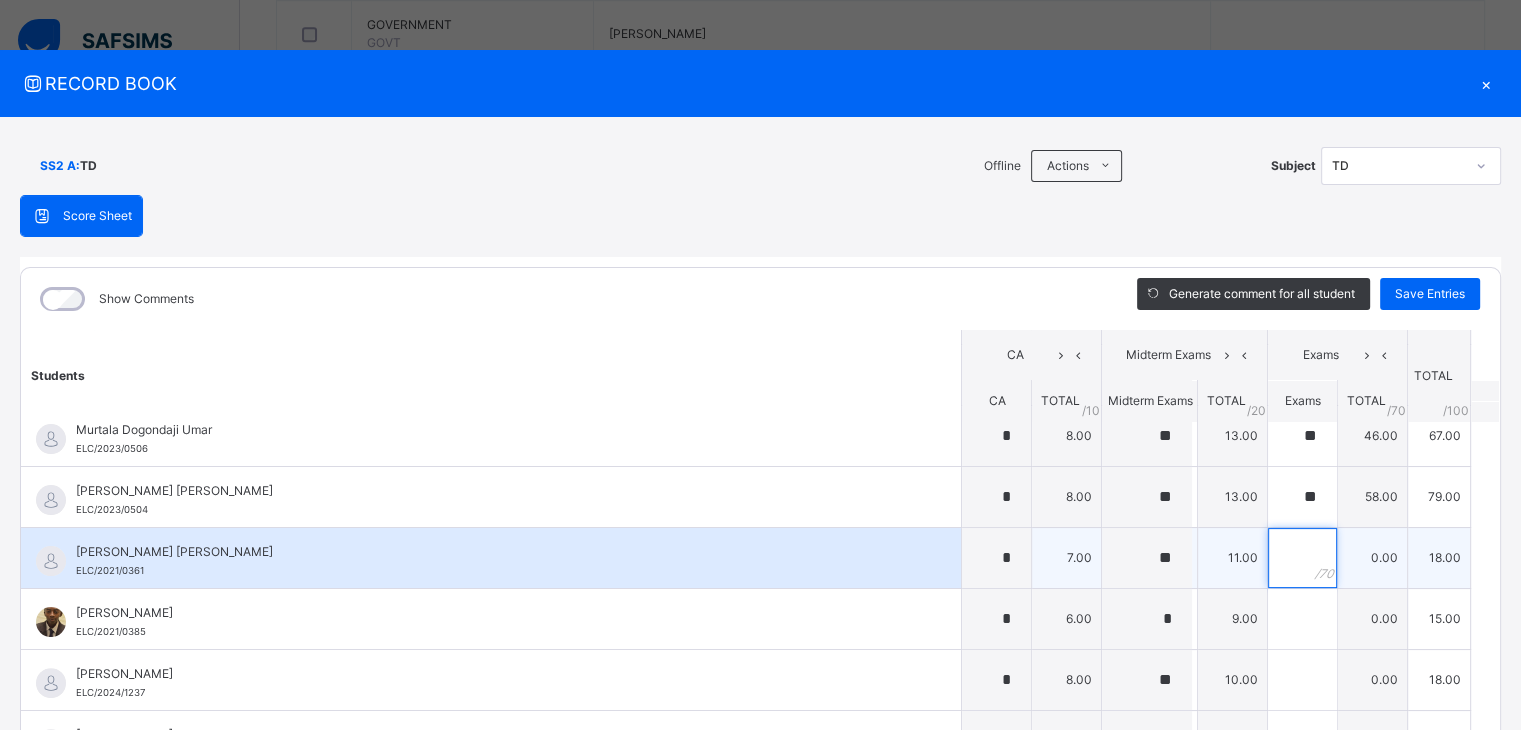 click at bounding box center [1302, 558] 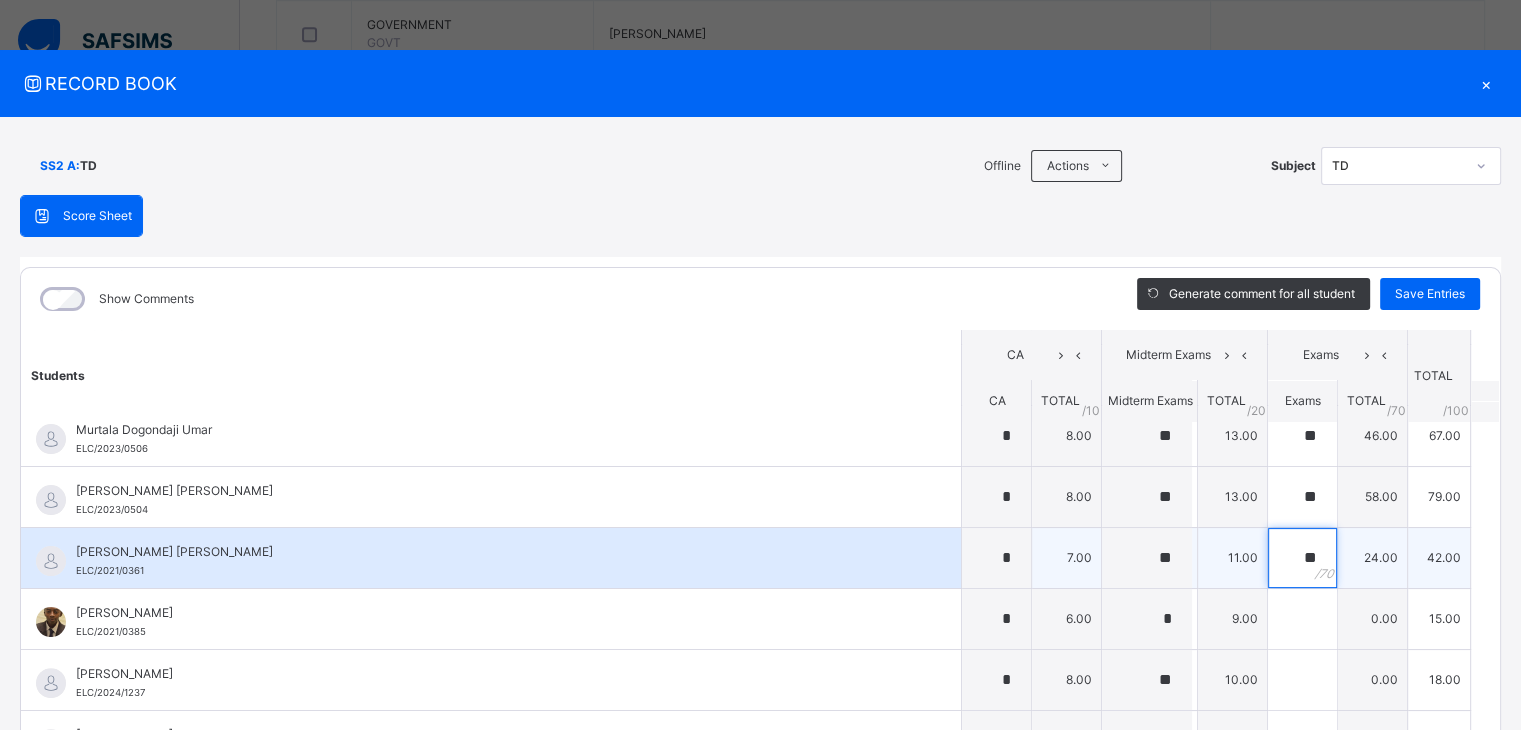 scroll, scrollTop: 687, scrollLeft: 0, axis: vertical 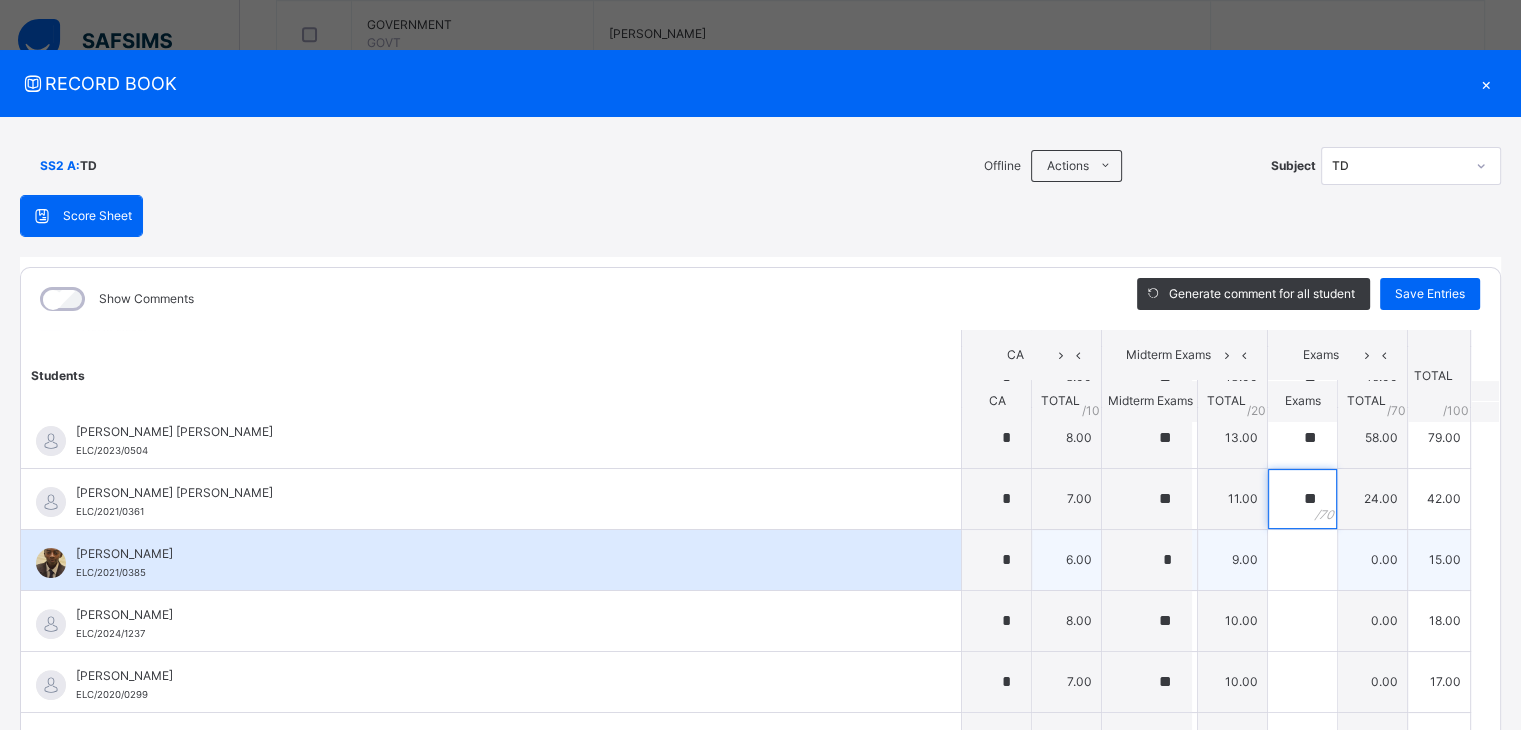 type on "**" 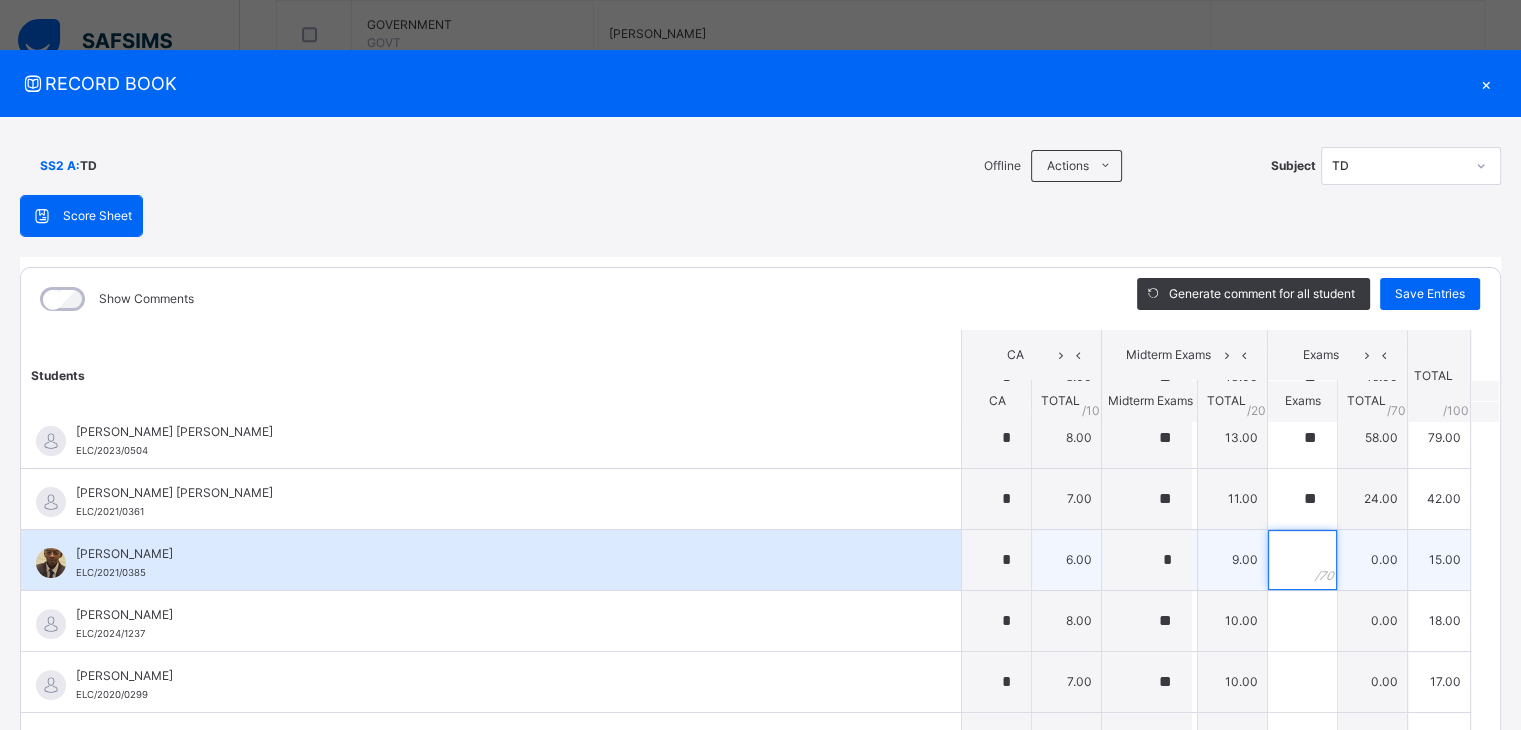 click at bounding box center [1302, 560] 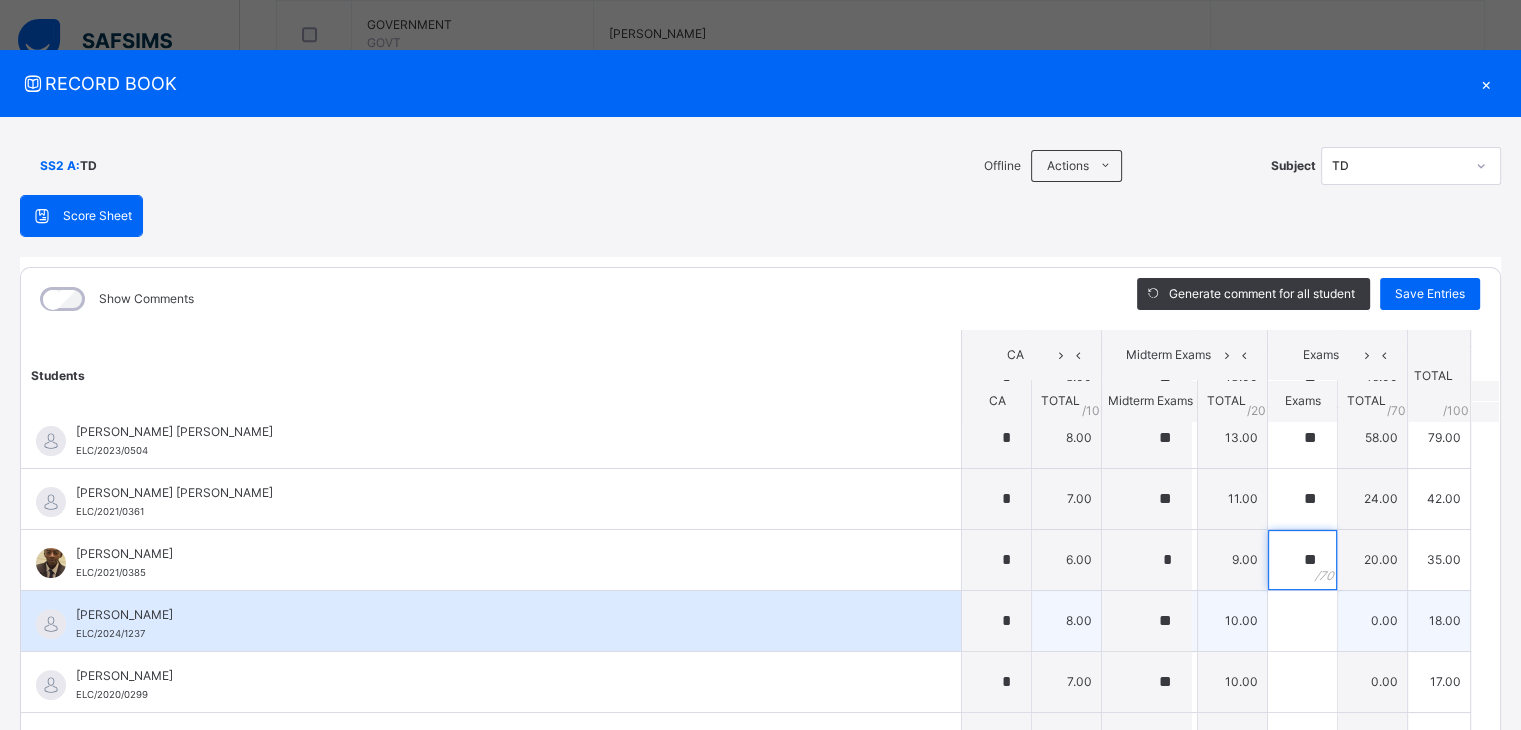 type on "**" 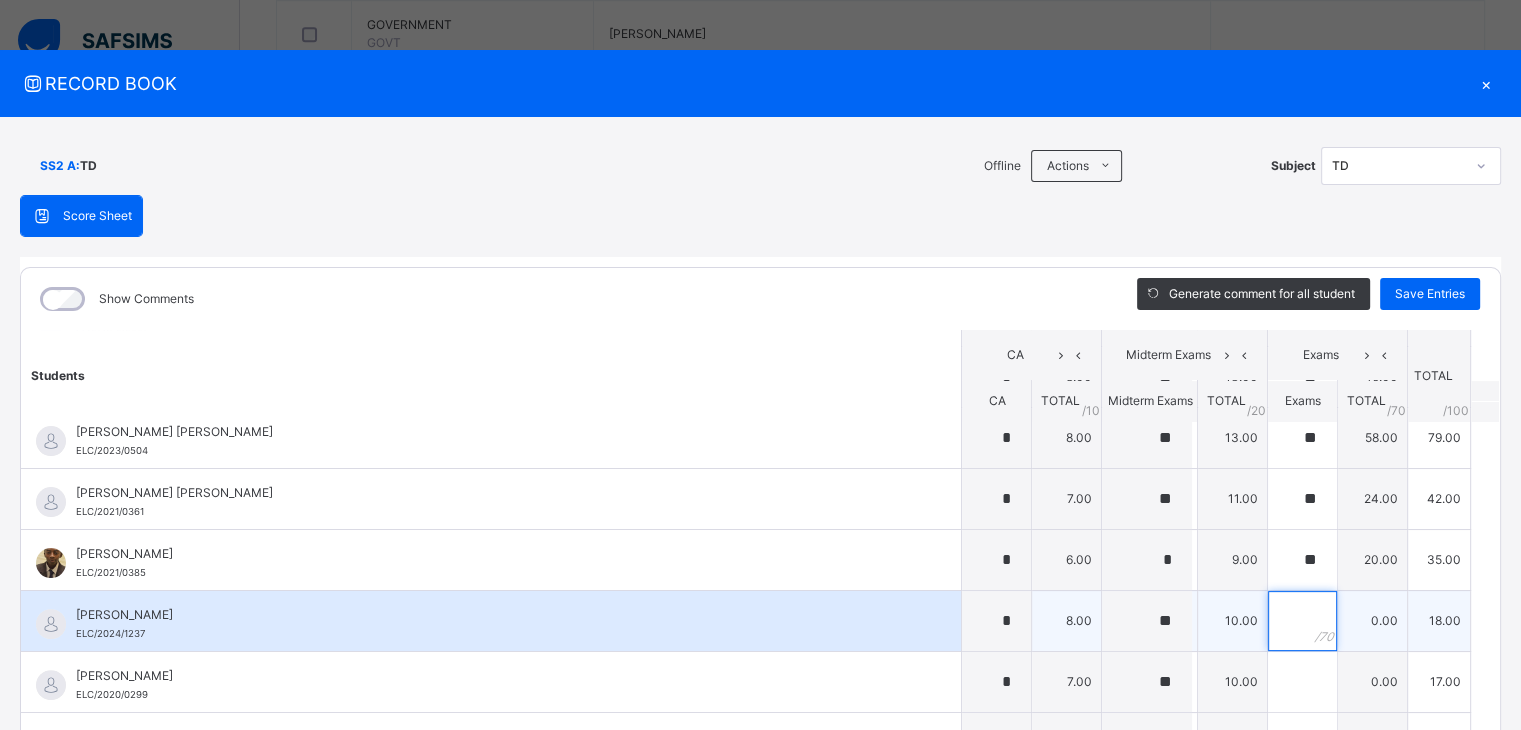 click at bounding box center [1302, 621] 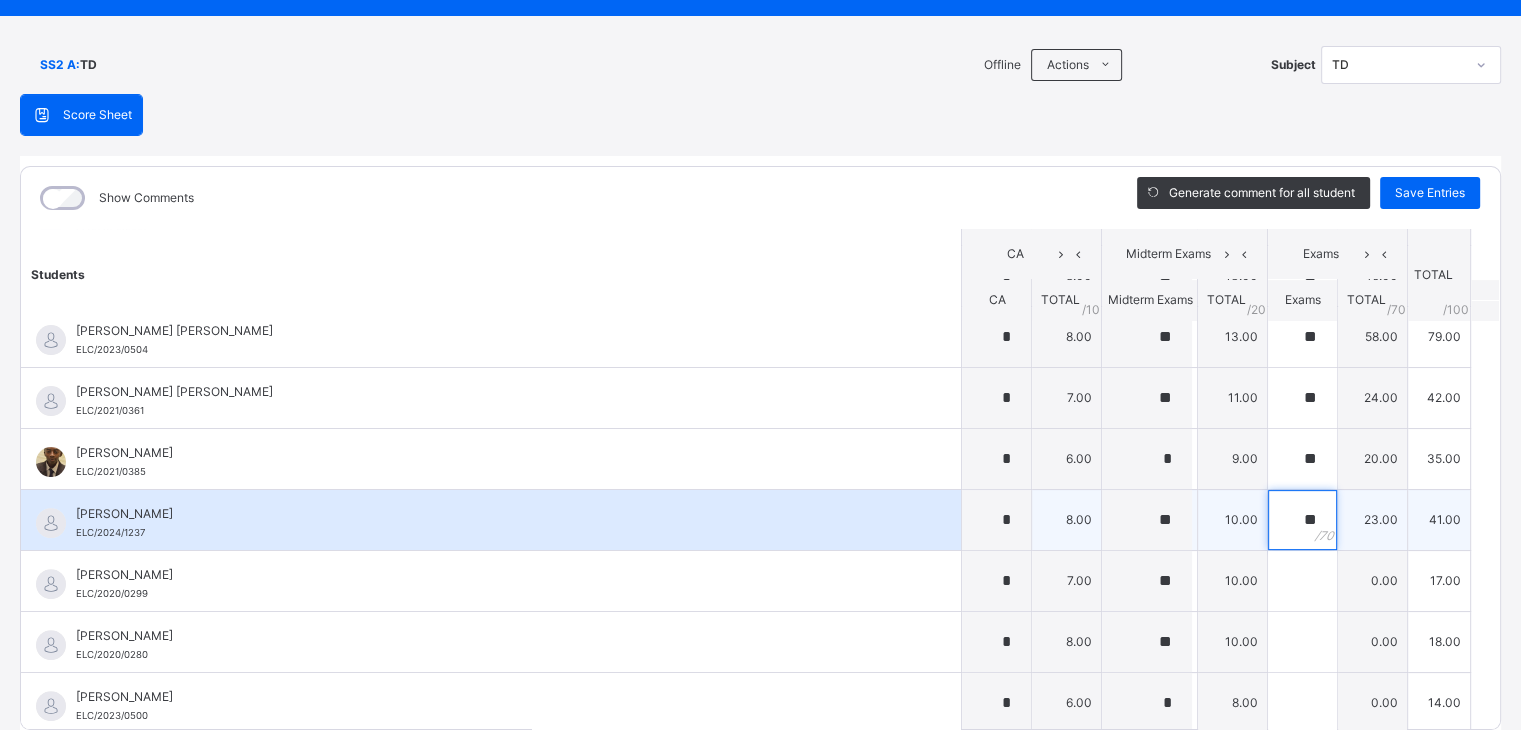 scroll, scrollTop: 103, scrollLeft: 0, axis: vertical 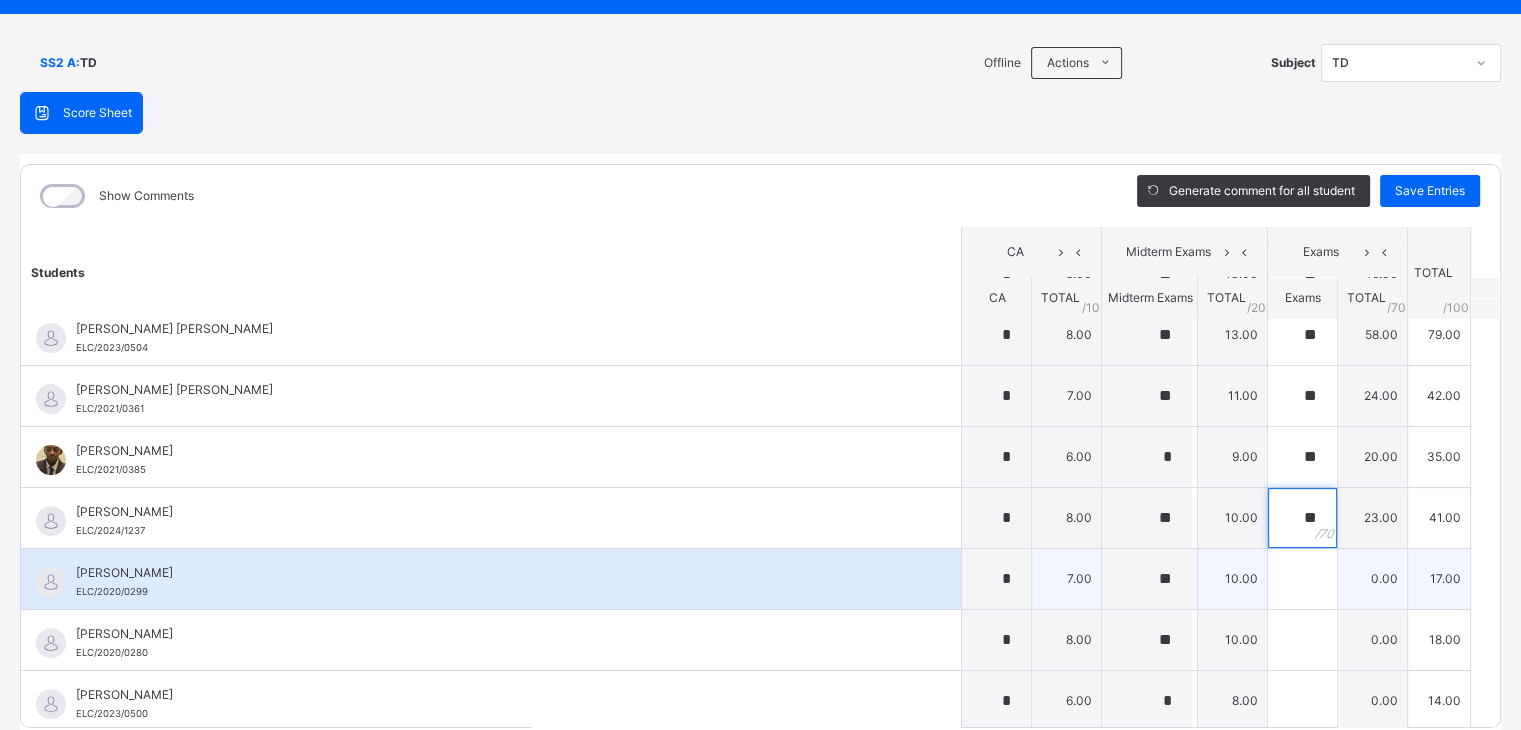 type on "**" 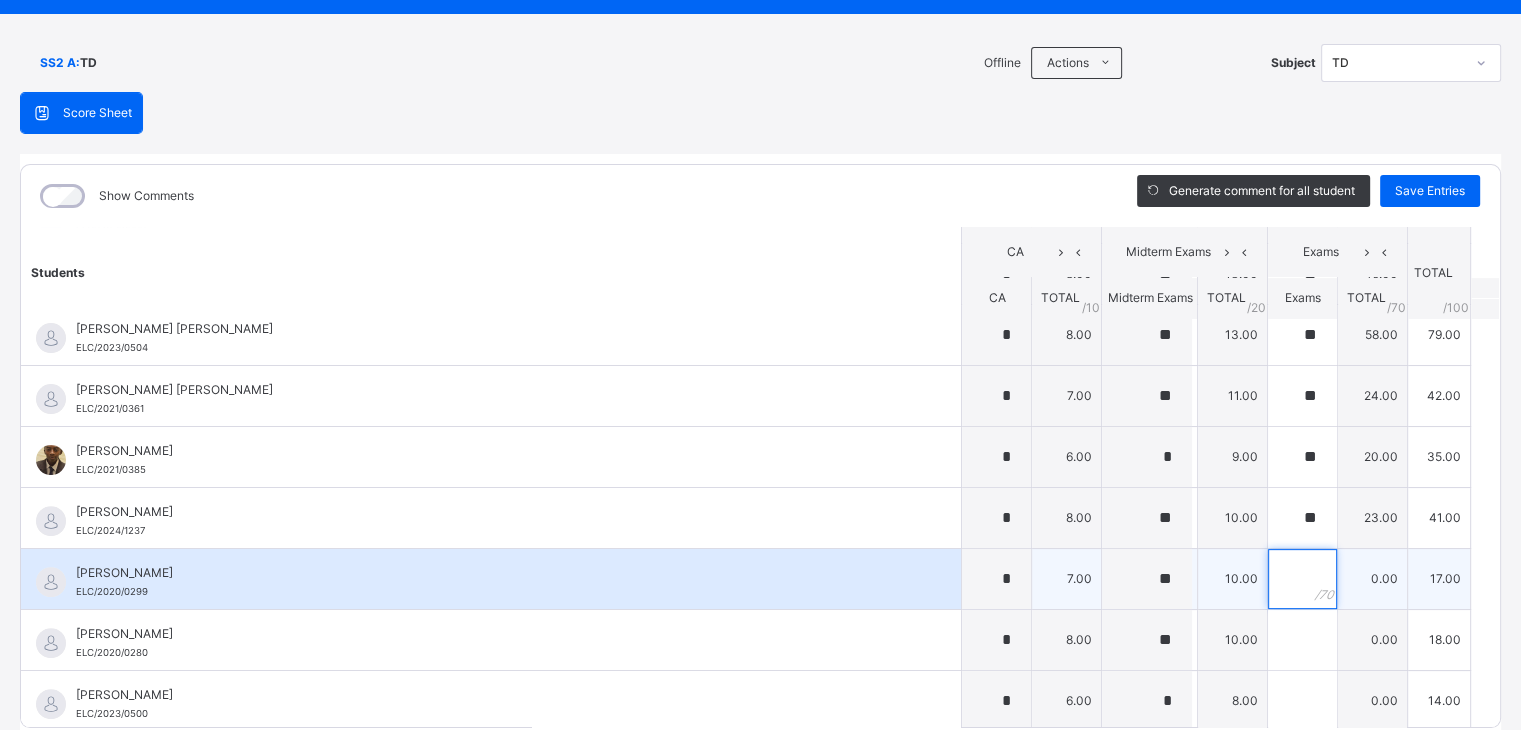 click at bounding box center (1302, 579) 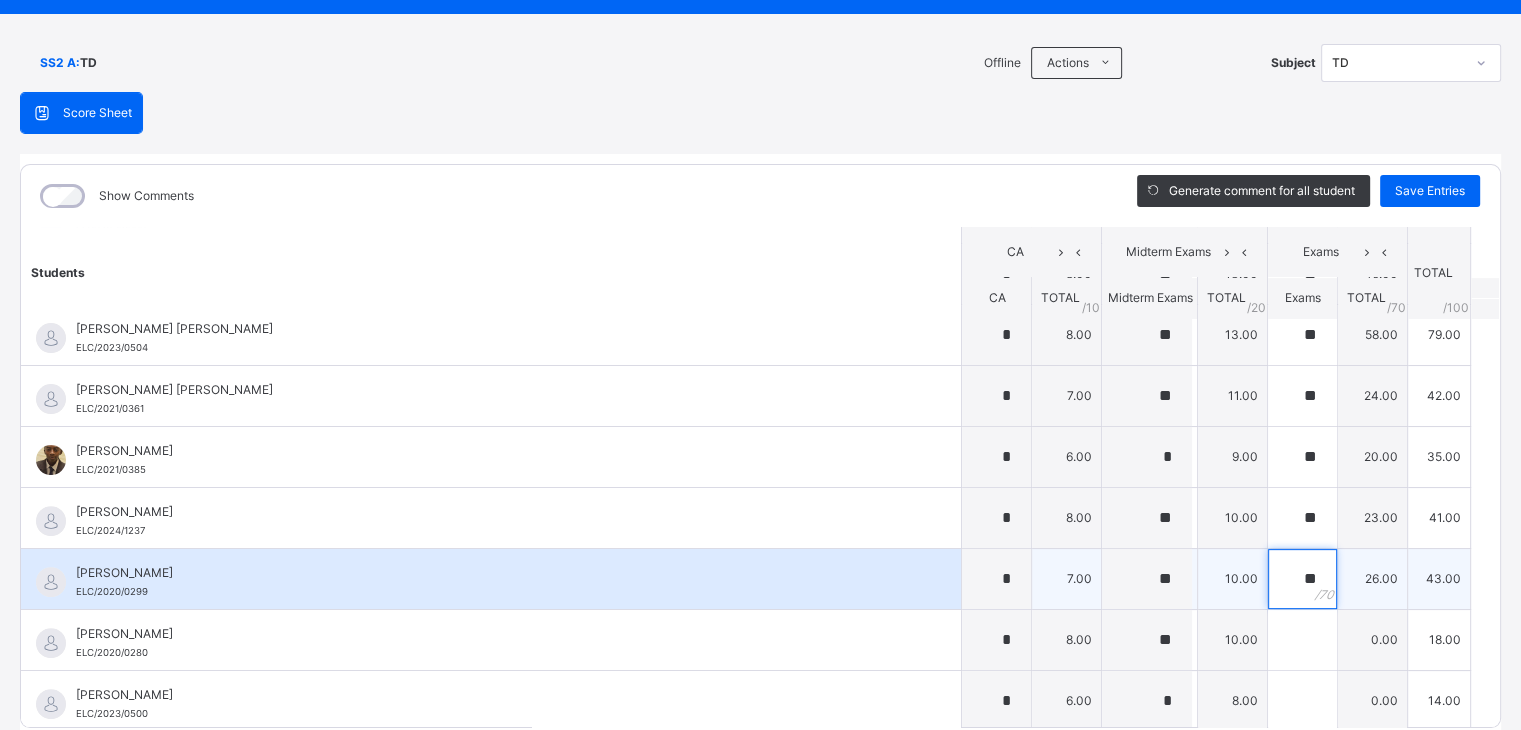 scroll, scrollTop: 180, scrollLeft: 0, axis: vertical 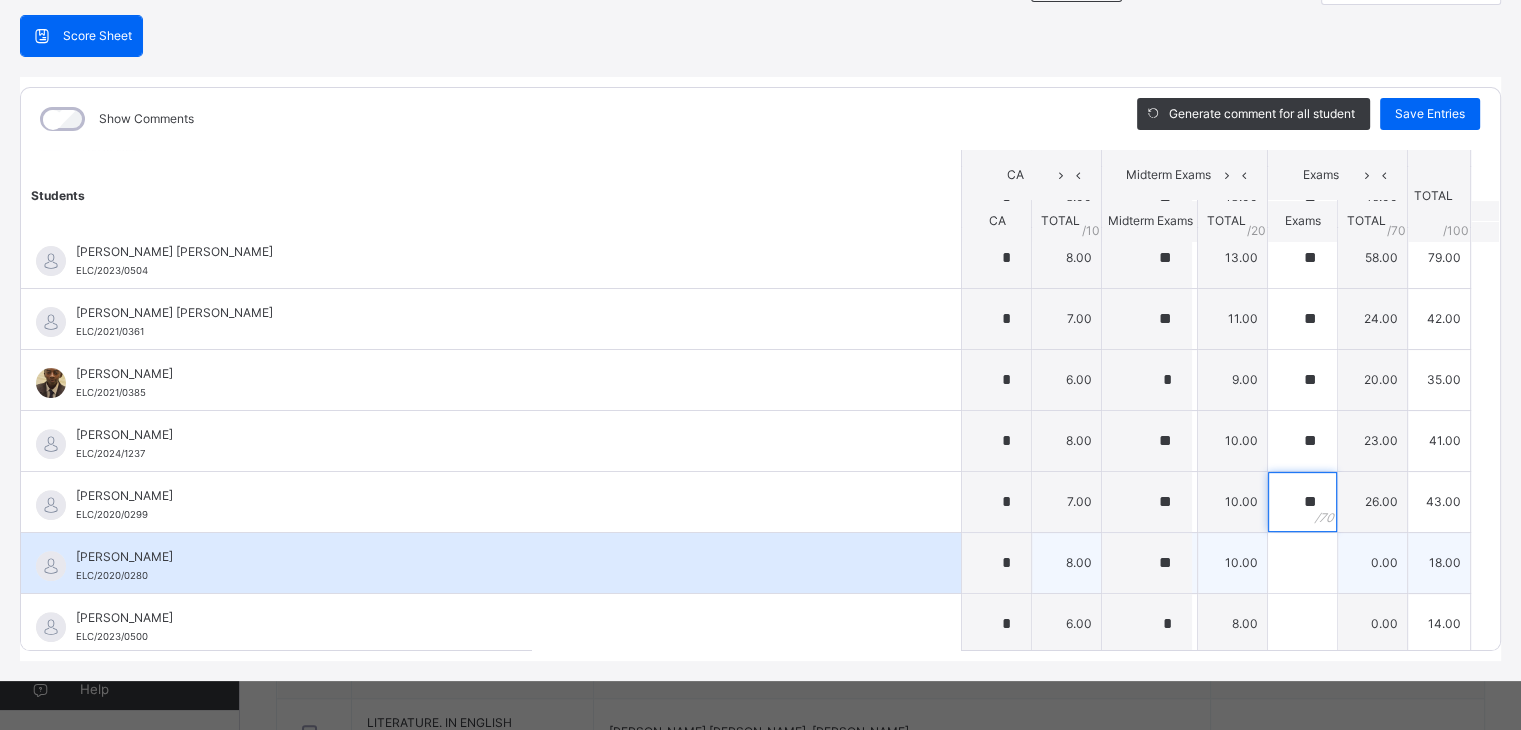 type on "**" 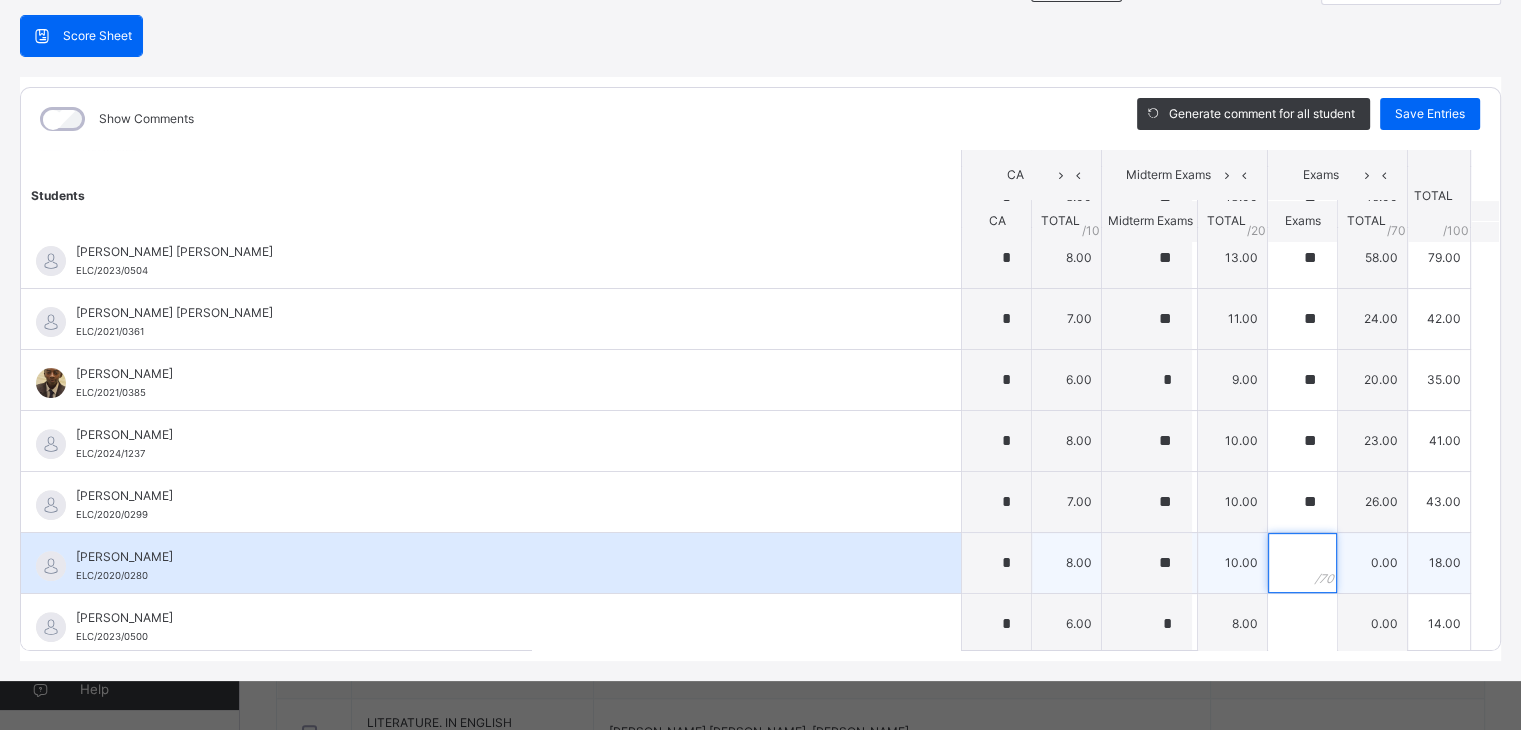 click at bounding box center [1302, 563] 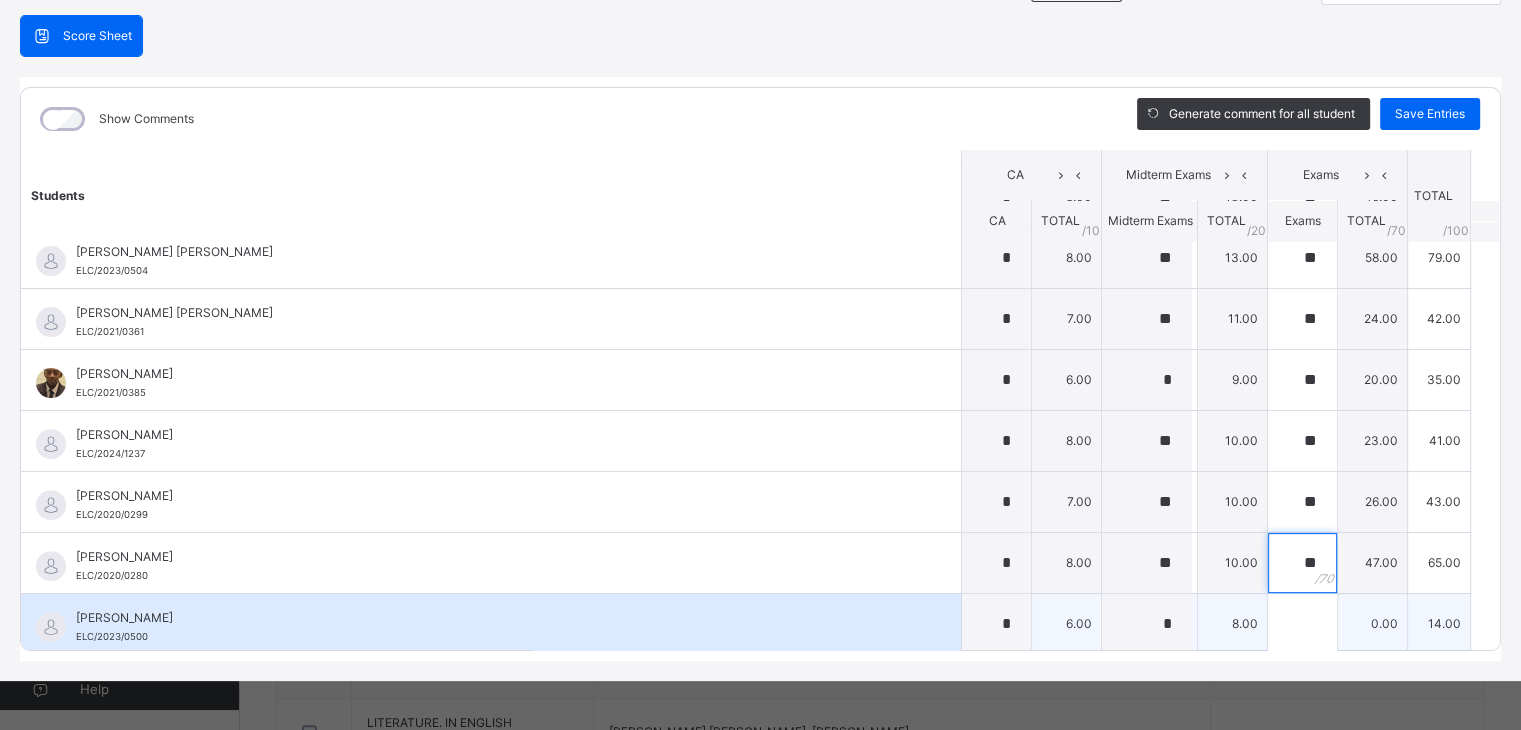 type on "**" 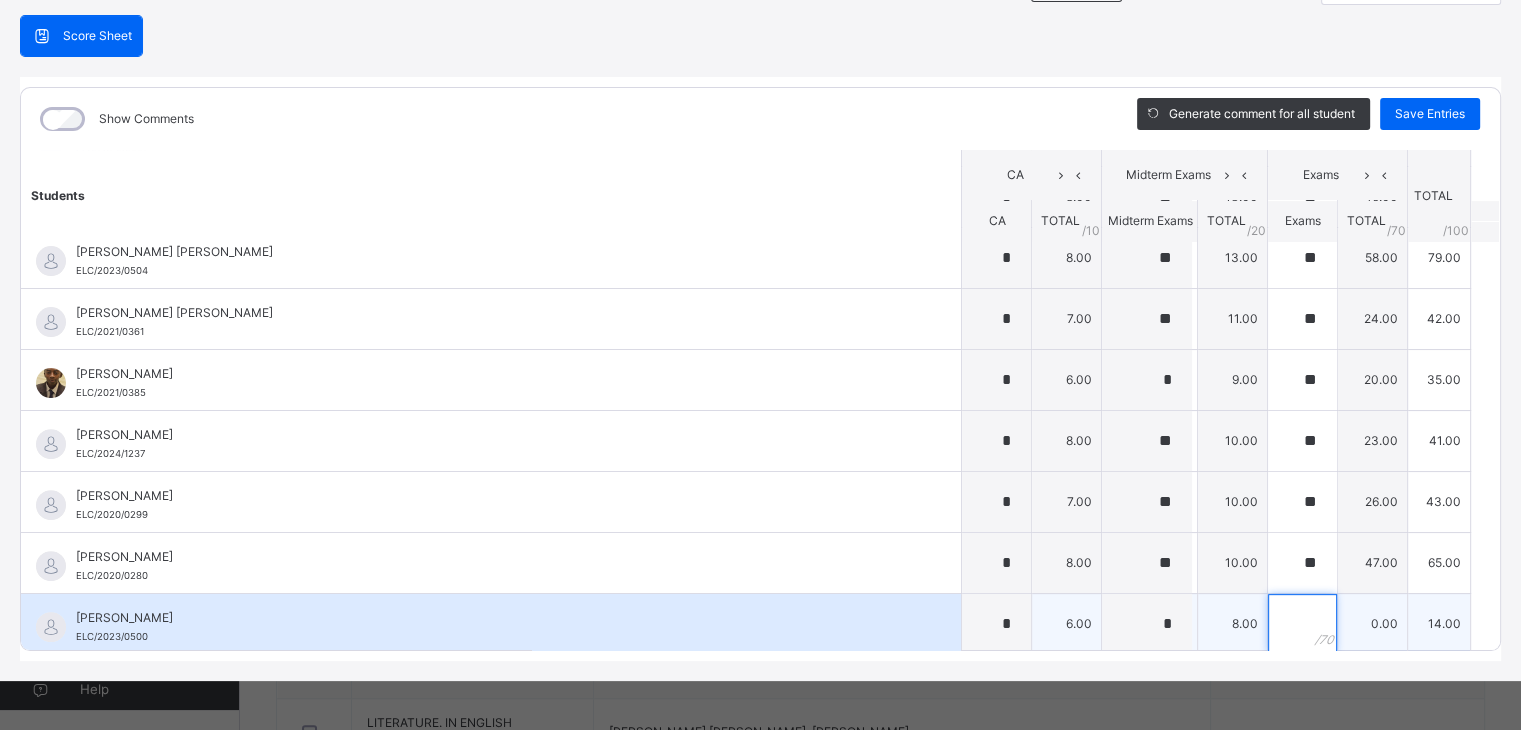 click at bounding box center (1302, 624) 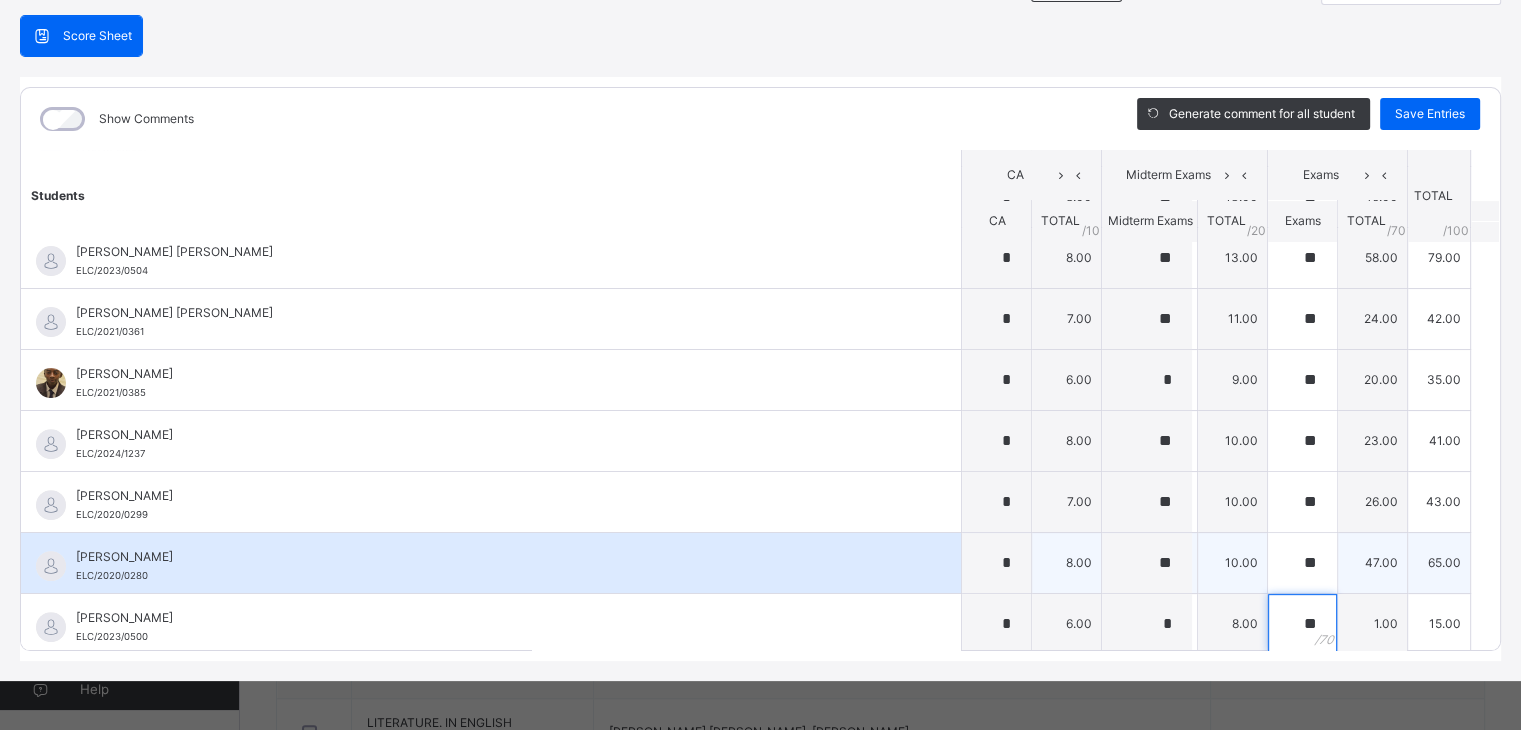 type on "**" 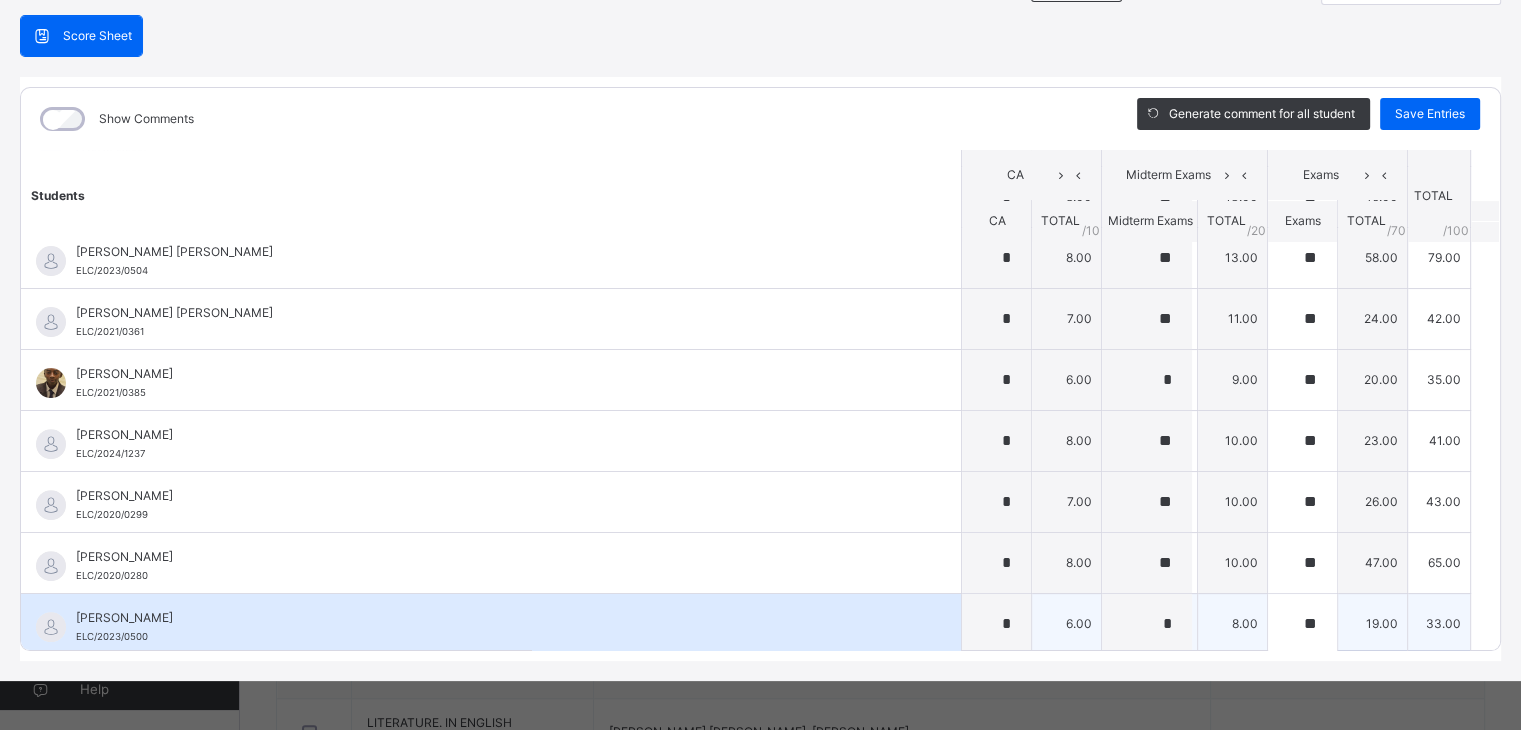 click on "[PERSON_NAME]  ELC/2023/0500" at bounding box center (496, 627) 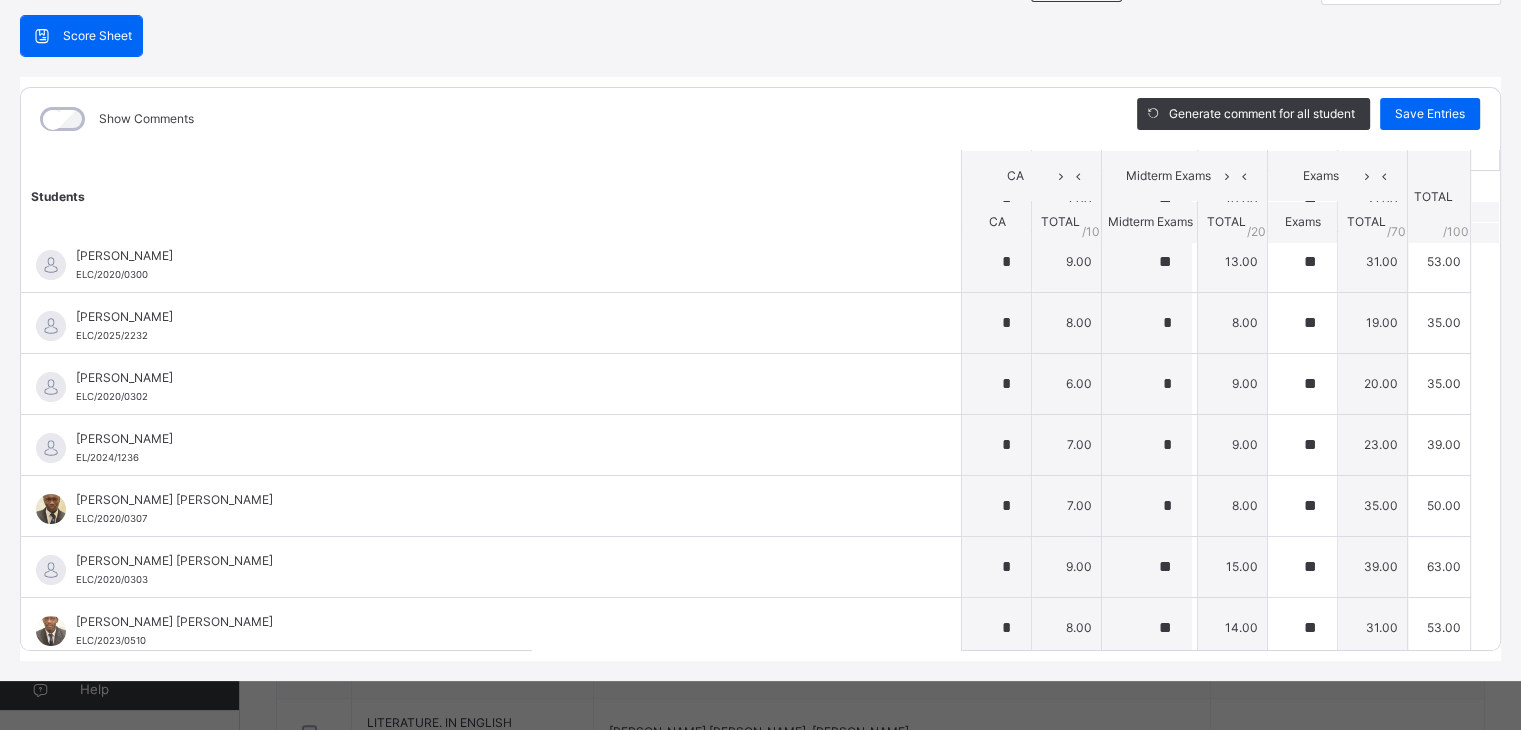 scroll, scrollTop: 0, scrollLeft: 0, axis: both 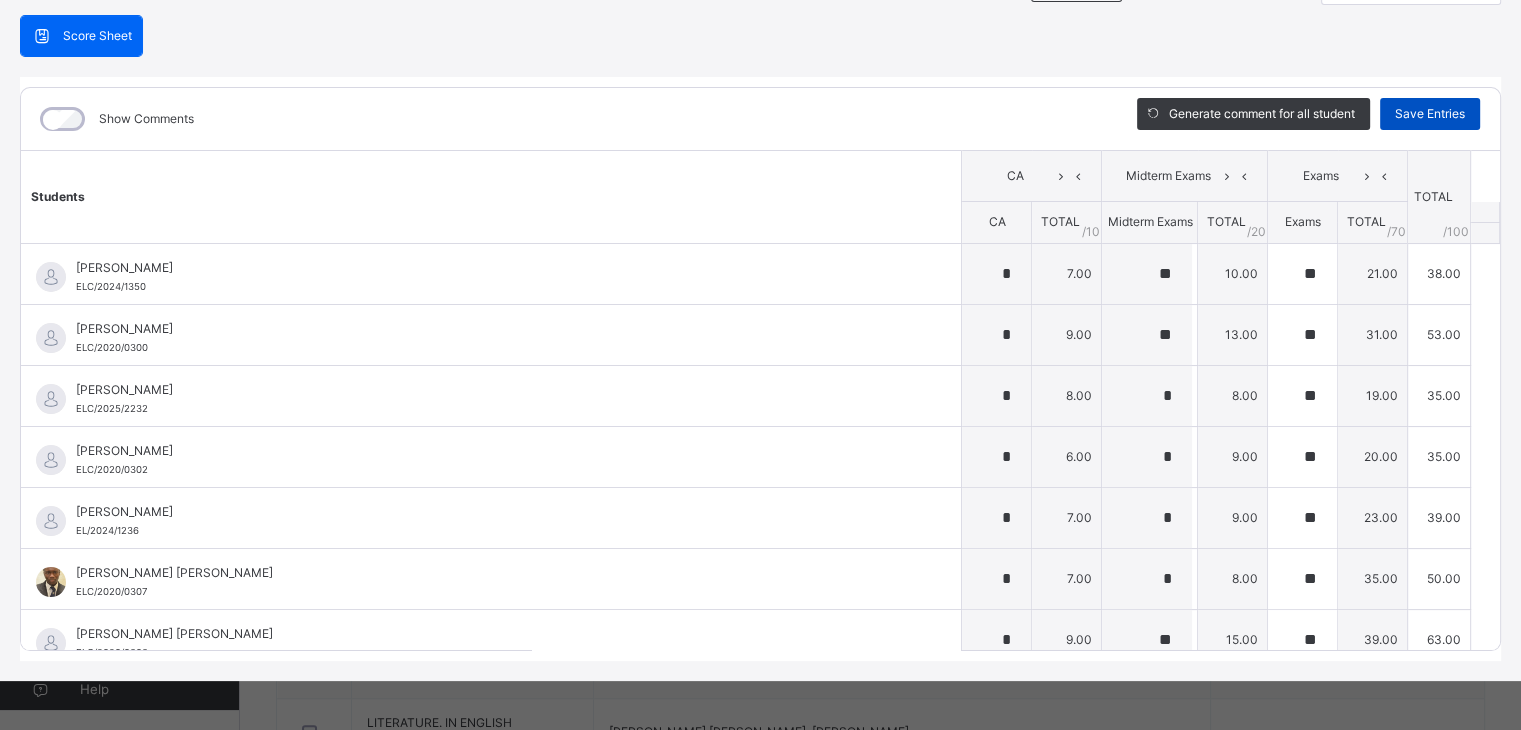 click on "Save Entries" at bounding box center (1430, 114) 